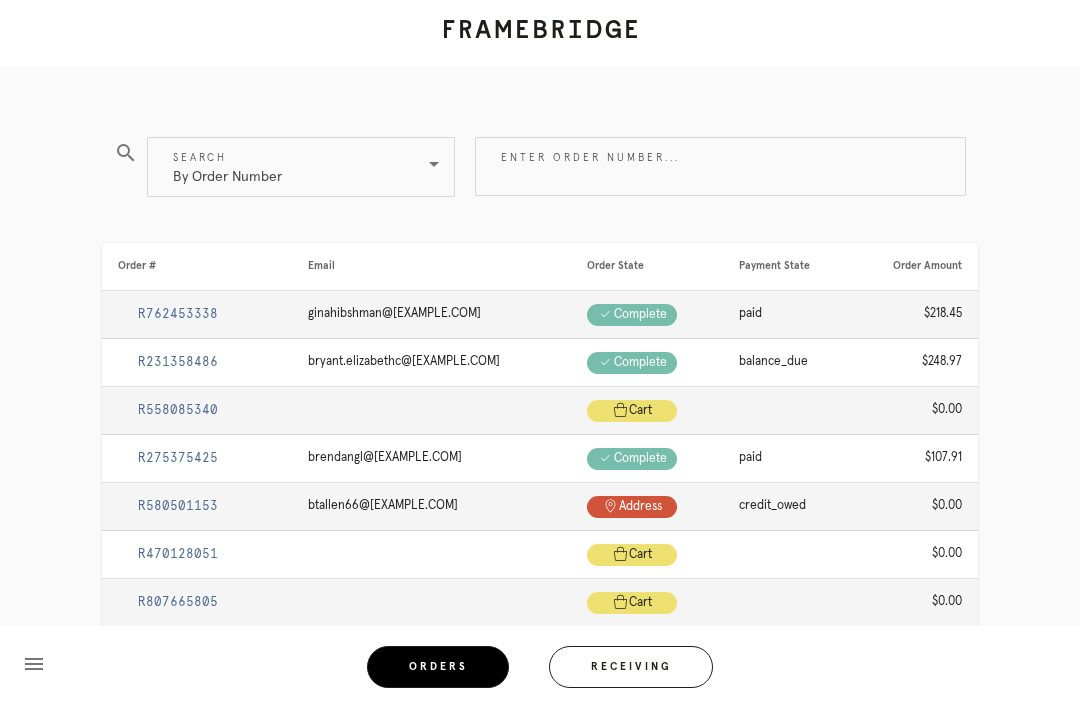scroll, scrollTop: 59, scrollLeft: 0, axis: vertical 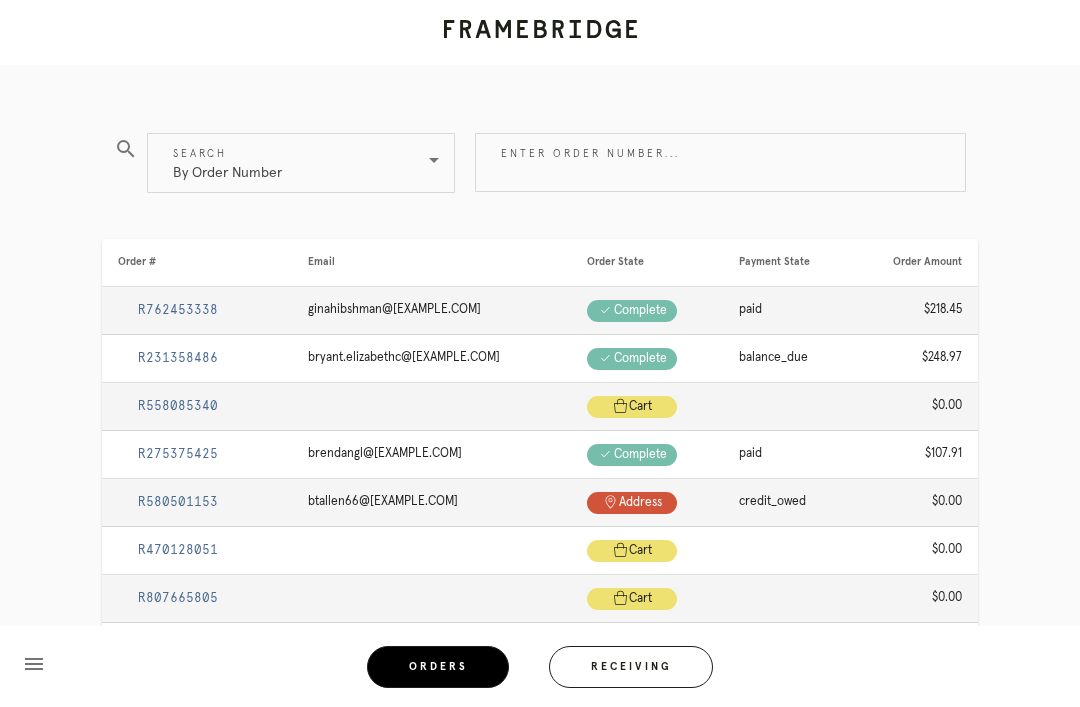 click on "Enter order number..." at bounding box center (720, 162) 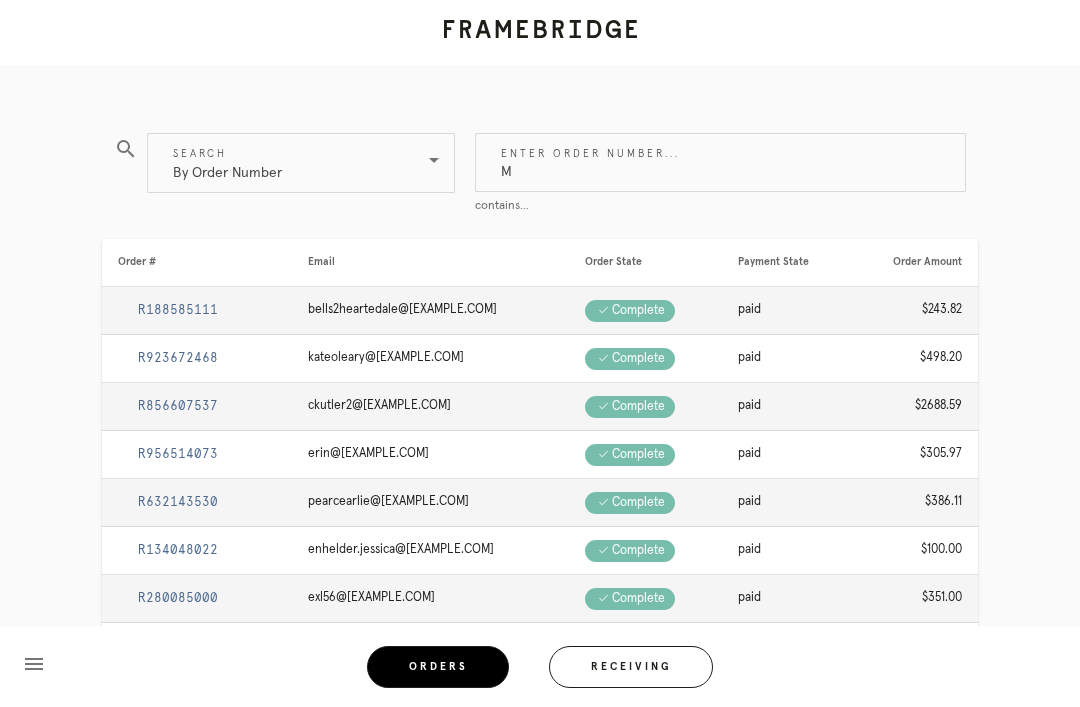 click on "M" at bounding box center (720, 162) 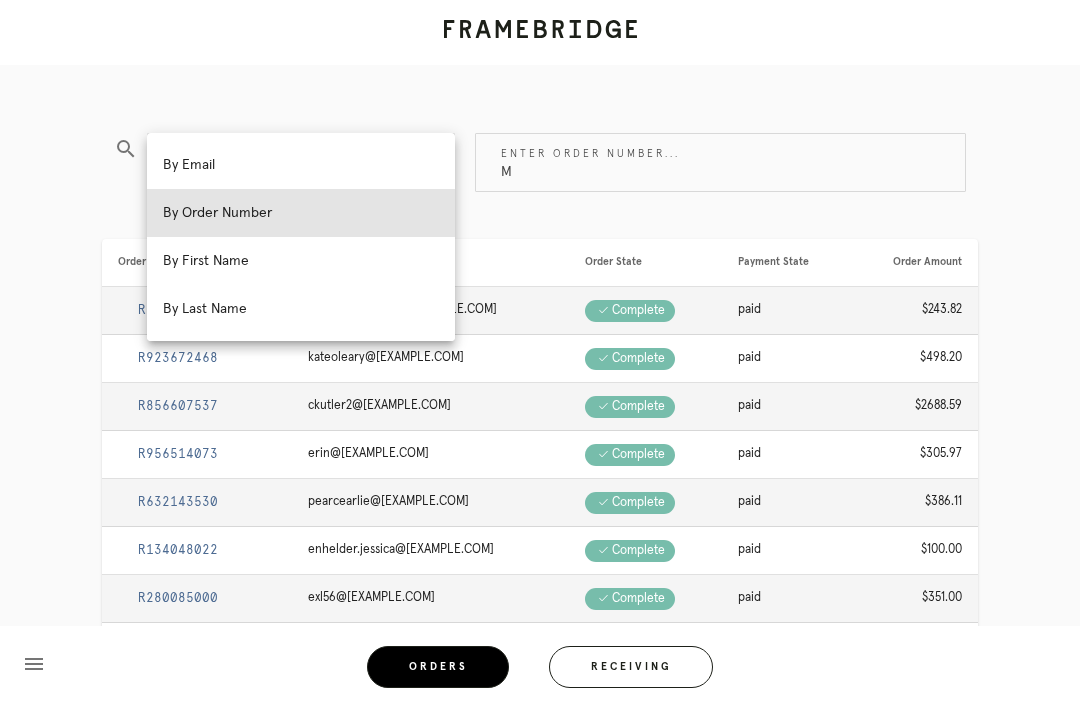 click on "By Email" at bounding box center [301, 165] 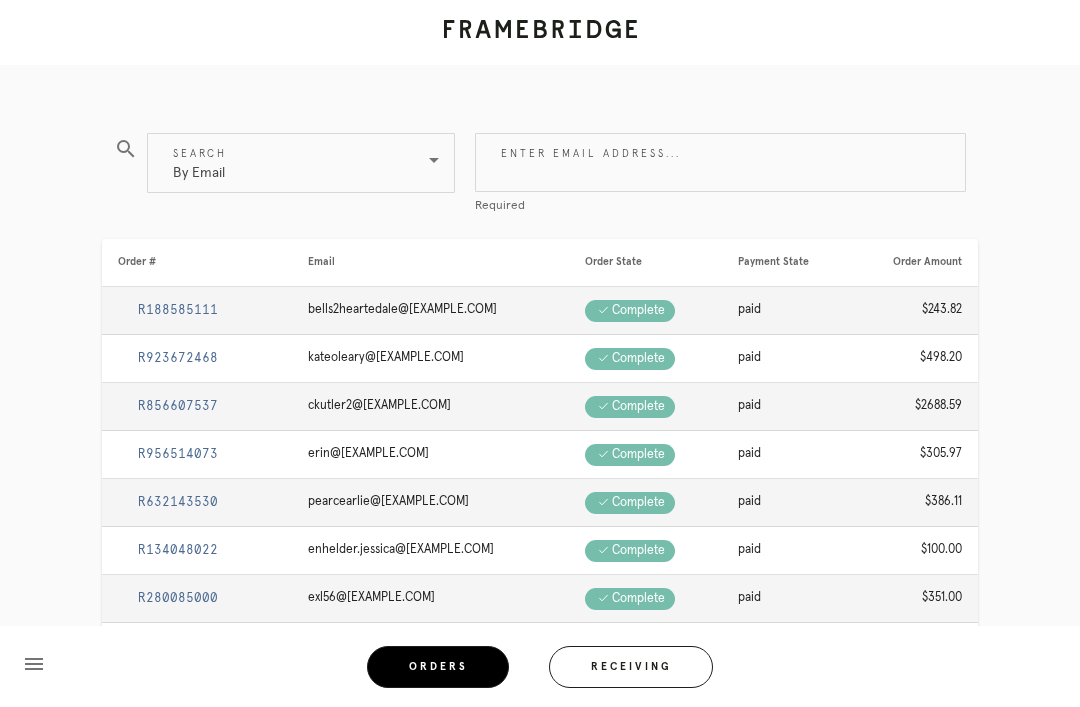 click on "Enter email address..." at bounding box center [720, 162] 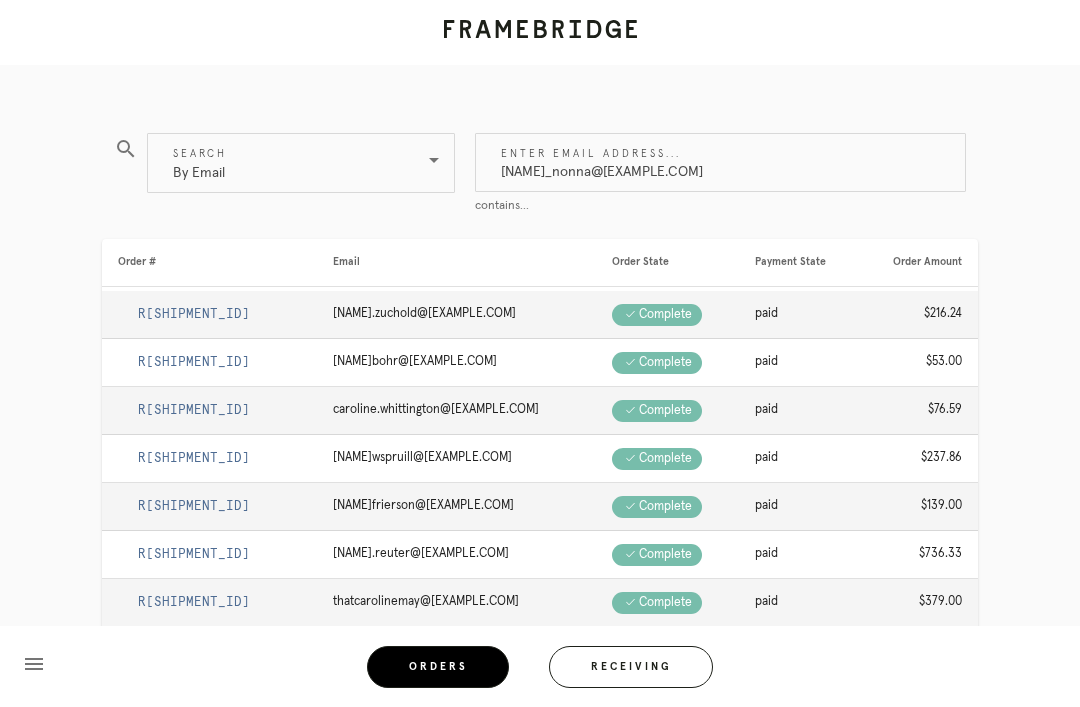 type on "Caroline_nonna@hotmail.com" 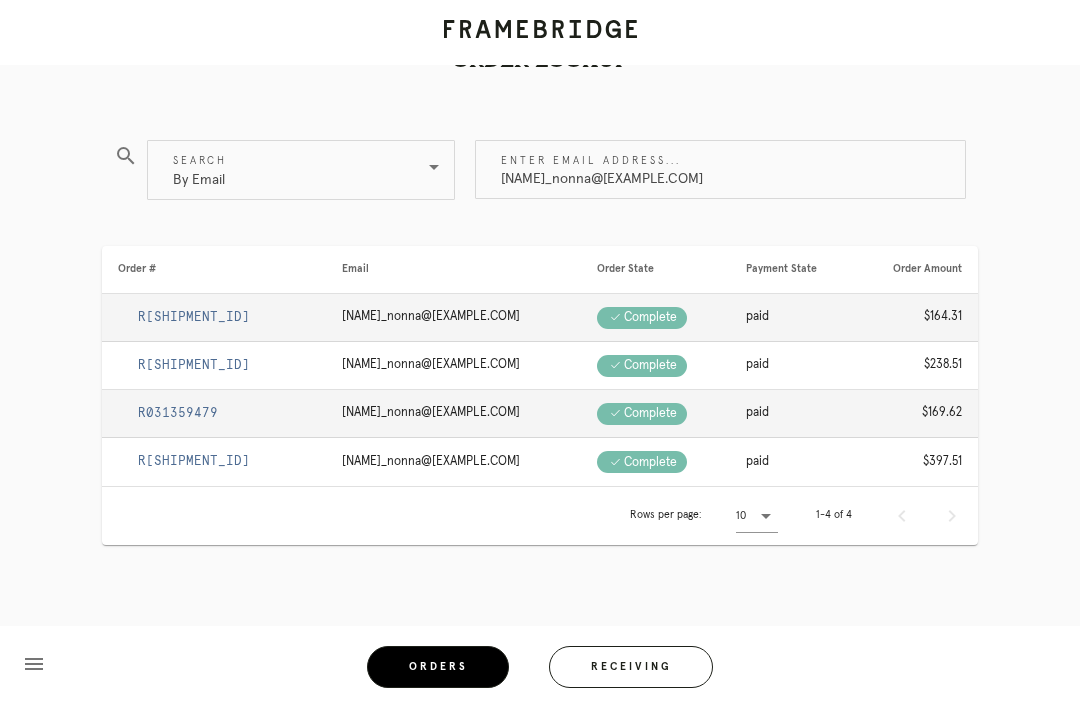 click on "Caroline_nonna@hotmail.com" at bounding box center (720, 169) 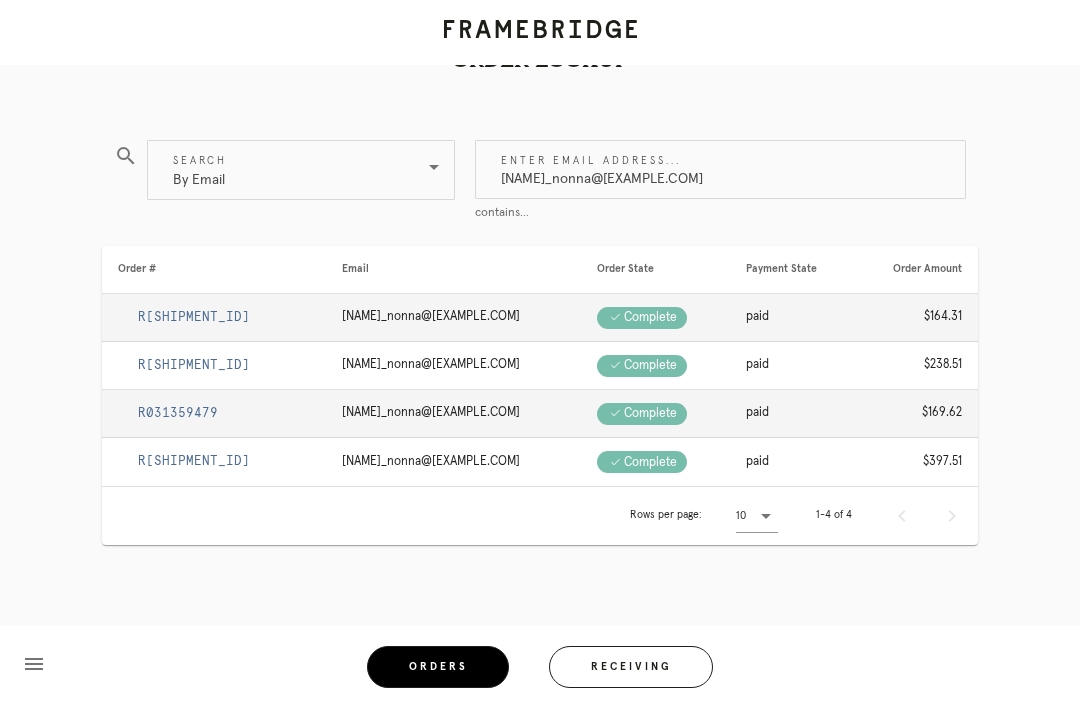click on "Caroline_nonna@hotmail.com" at bounding box center (720, 169) 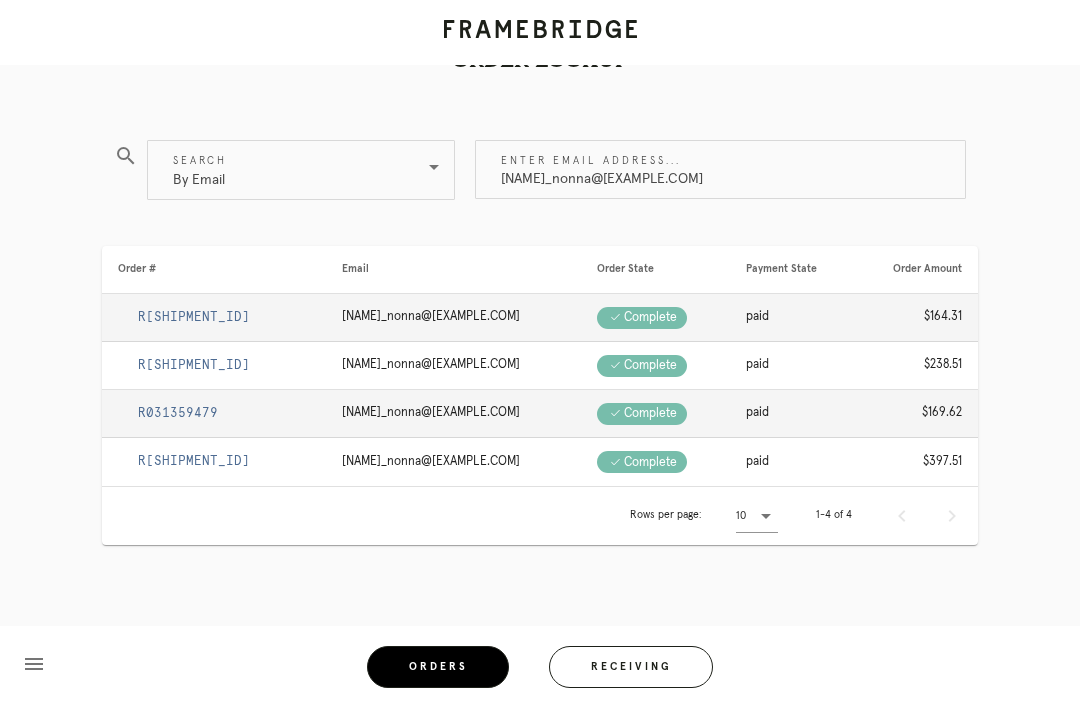 click on "R482345172" at bounding box center (194, 317) 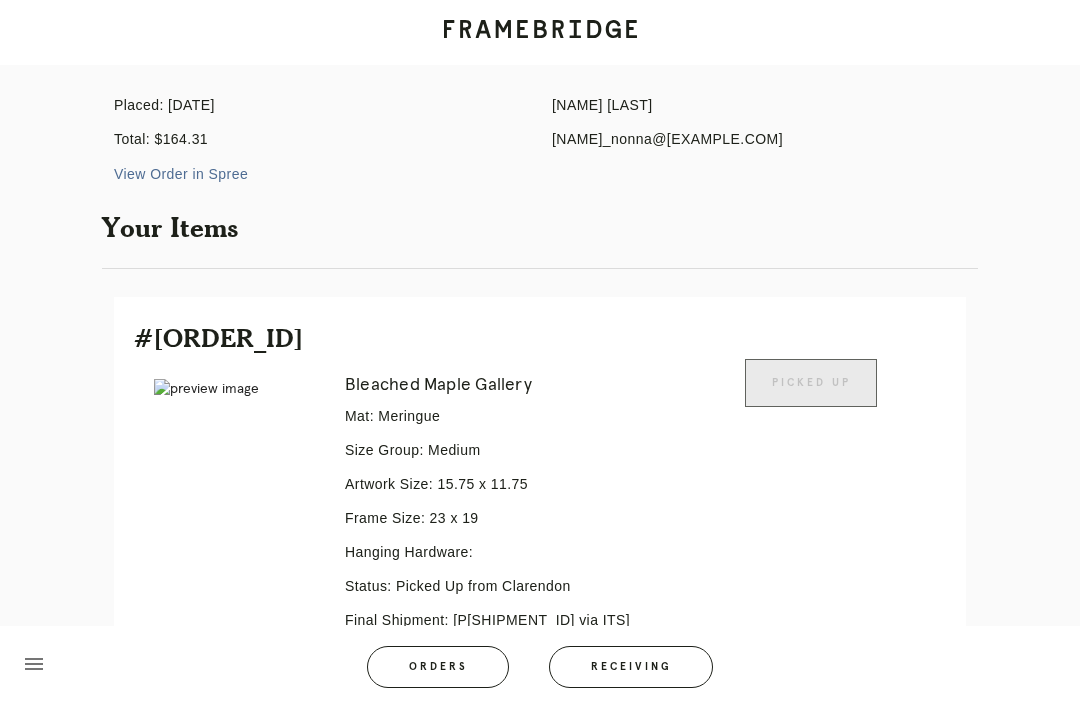 scroll, scrollTop: 0, scrollLeft: 0, axis: both 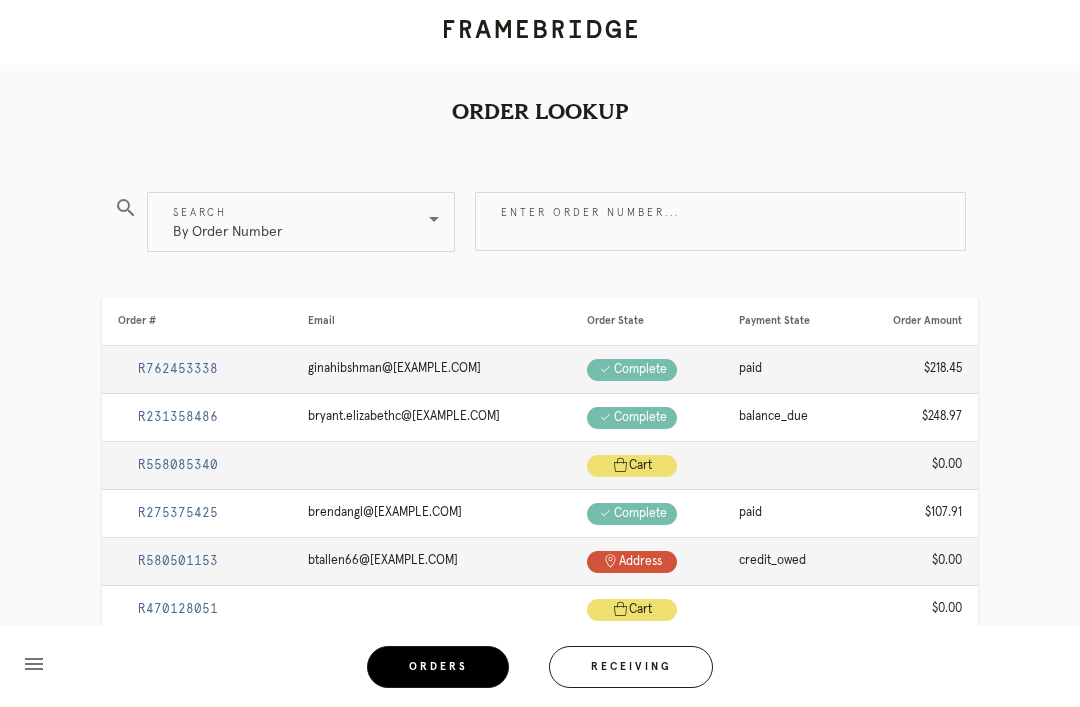 click on "Enter order number..." at bounding box center [720, 221] 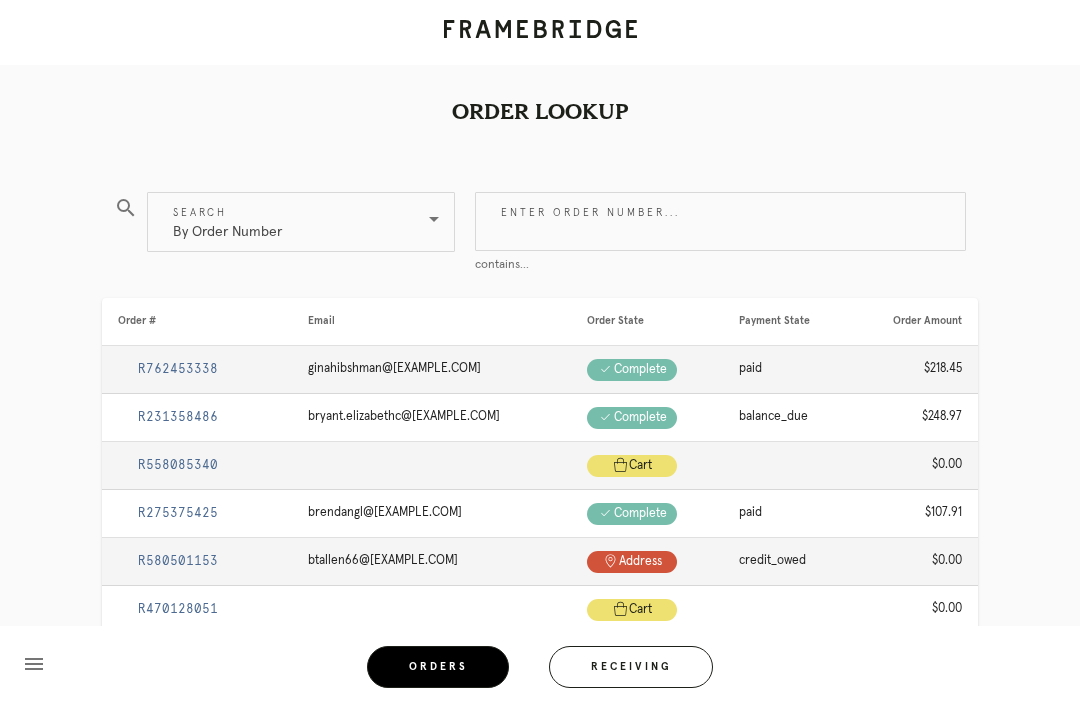 click on "By Order Number" at bounding box center [287, 222] 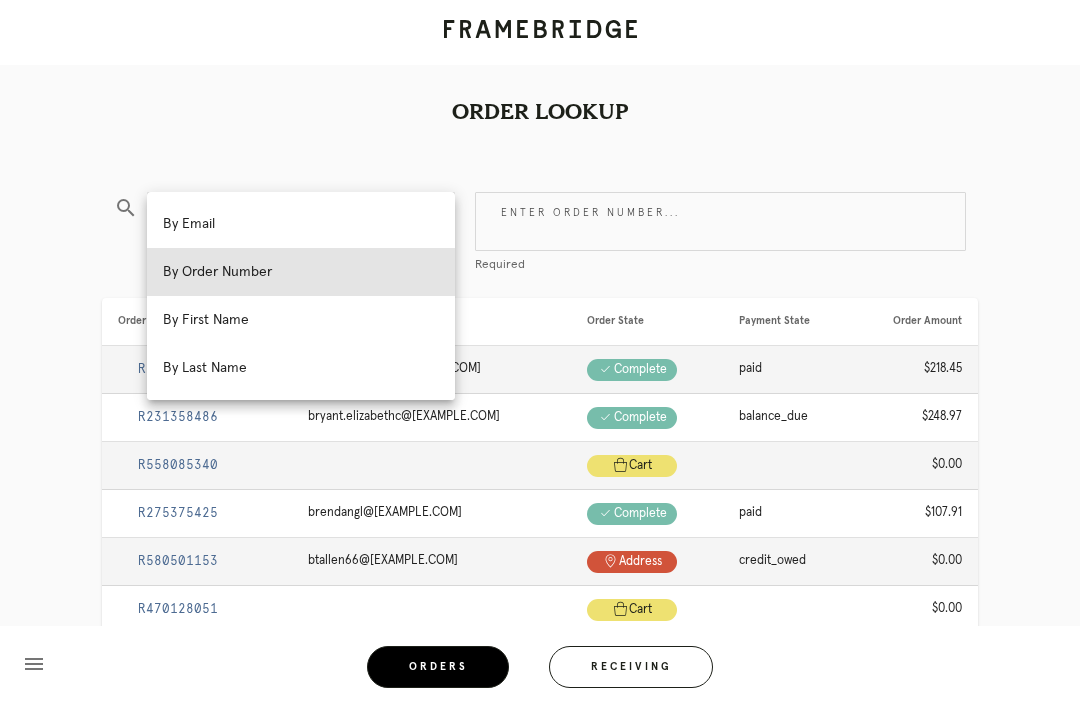click on "By Email" at bounding box center [301, 224] 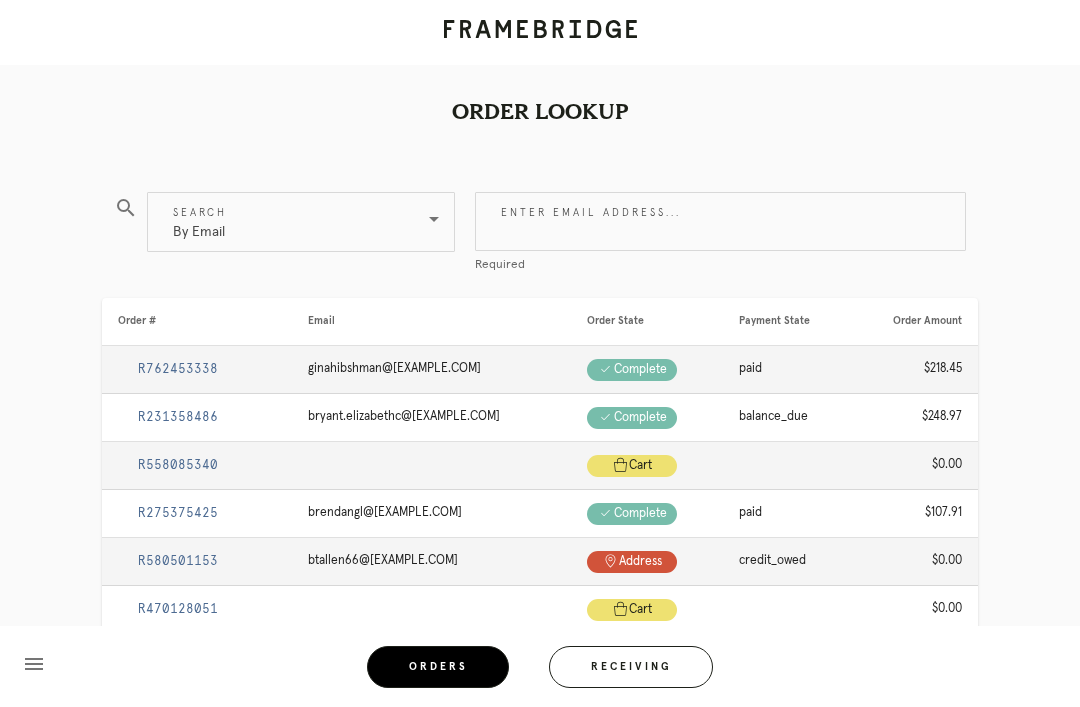 click on "Enter email address..." at bounding box center (720, 221) 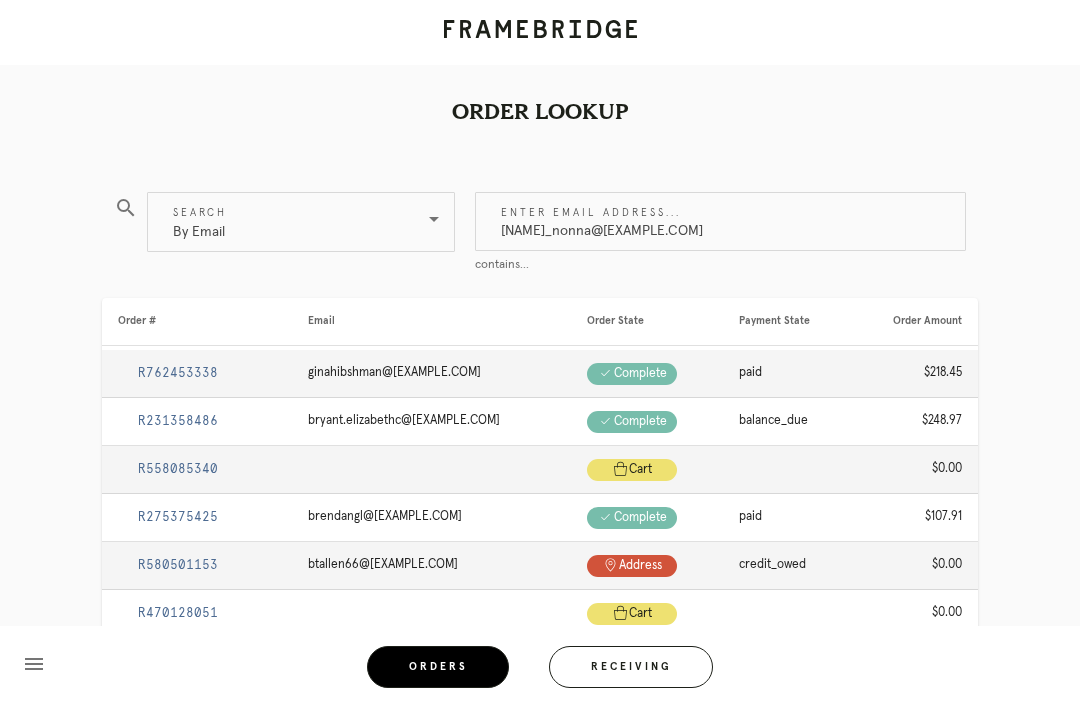 type on "Caroline_nonna@hotmail.com" 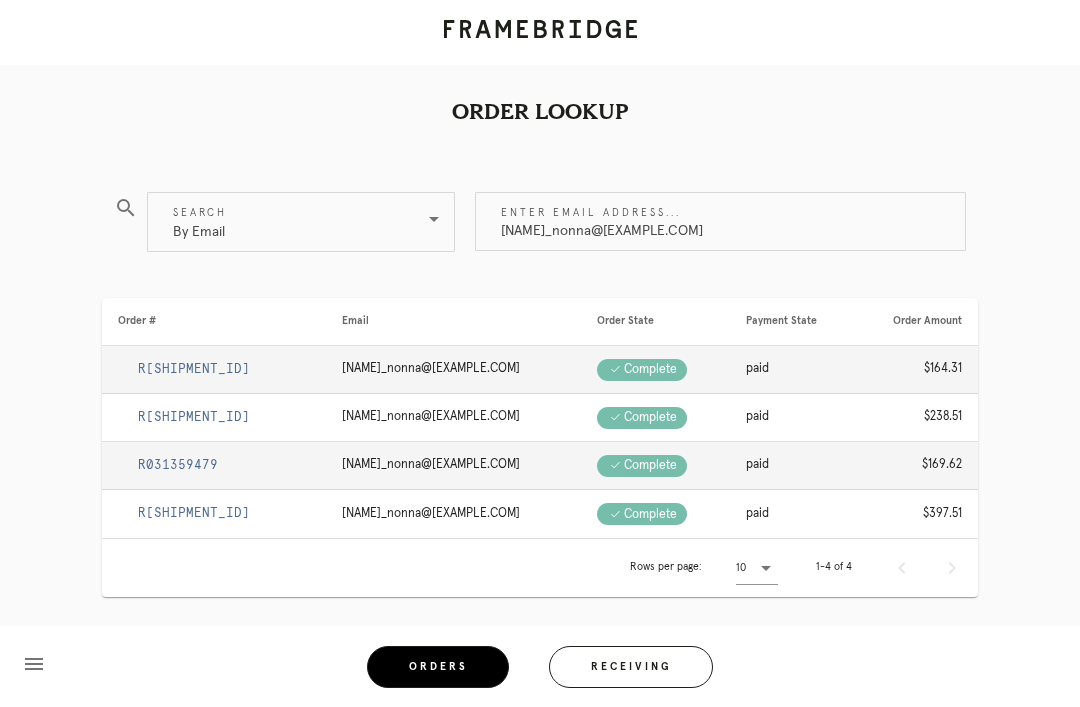 click on "R650930685" at bounding box center (194, 417) 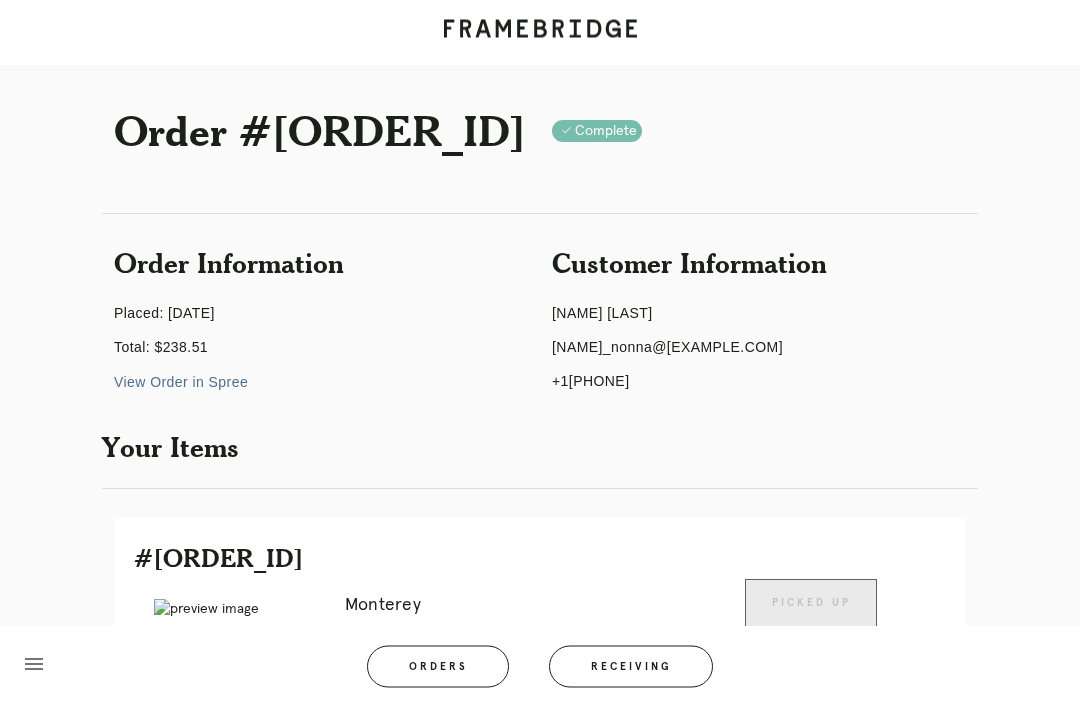 scroll, scrollTop: 0, scrollLeft: 0, axis: both 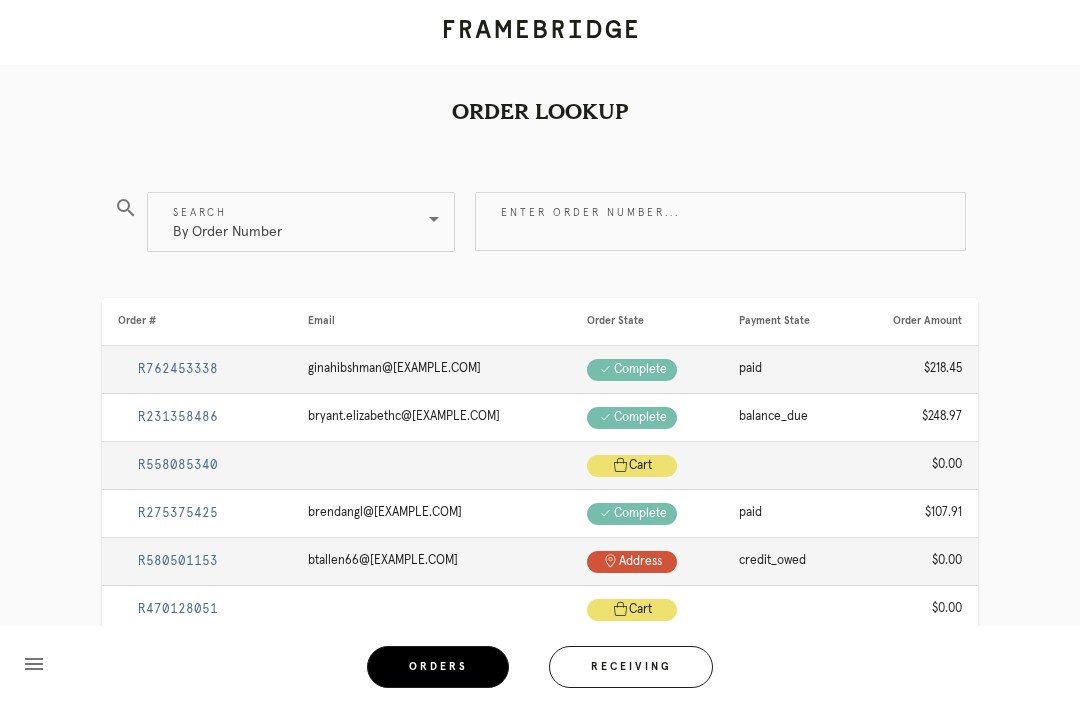 click on "By Order Number" at bounding box center (287, 222) 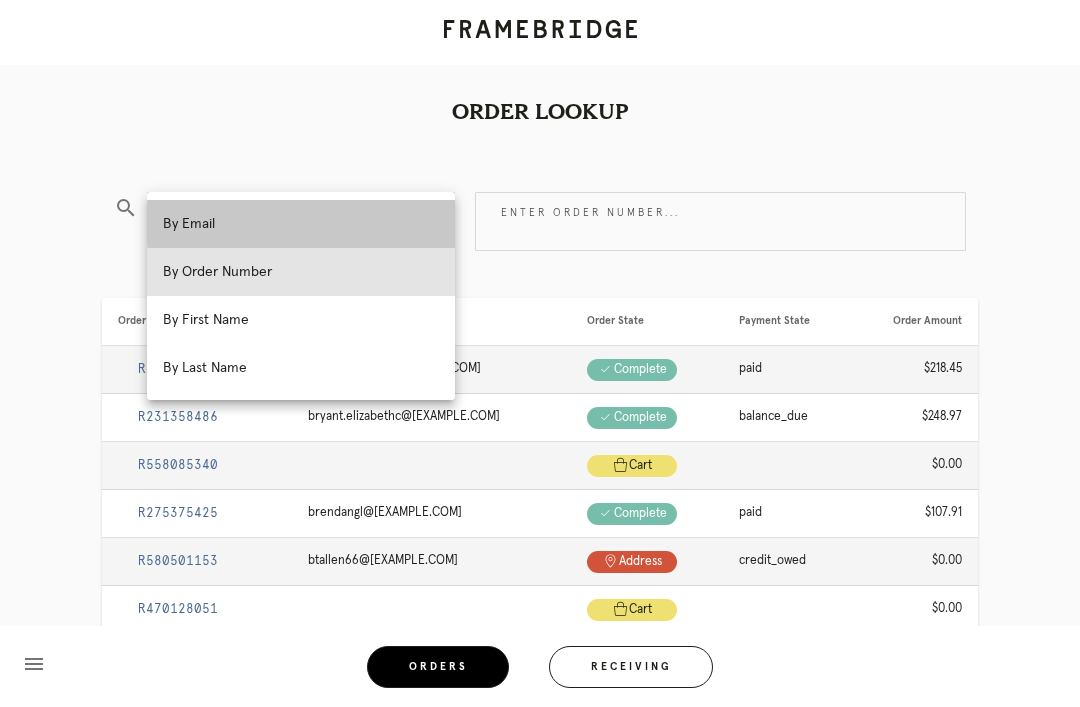 click on "By Email" at bounding box center (301, 224) 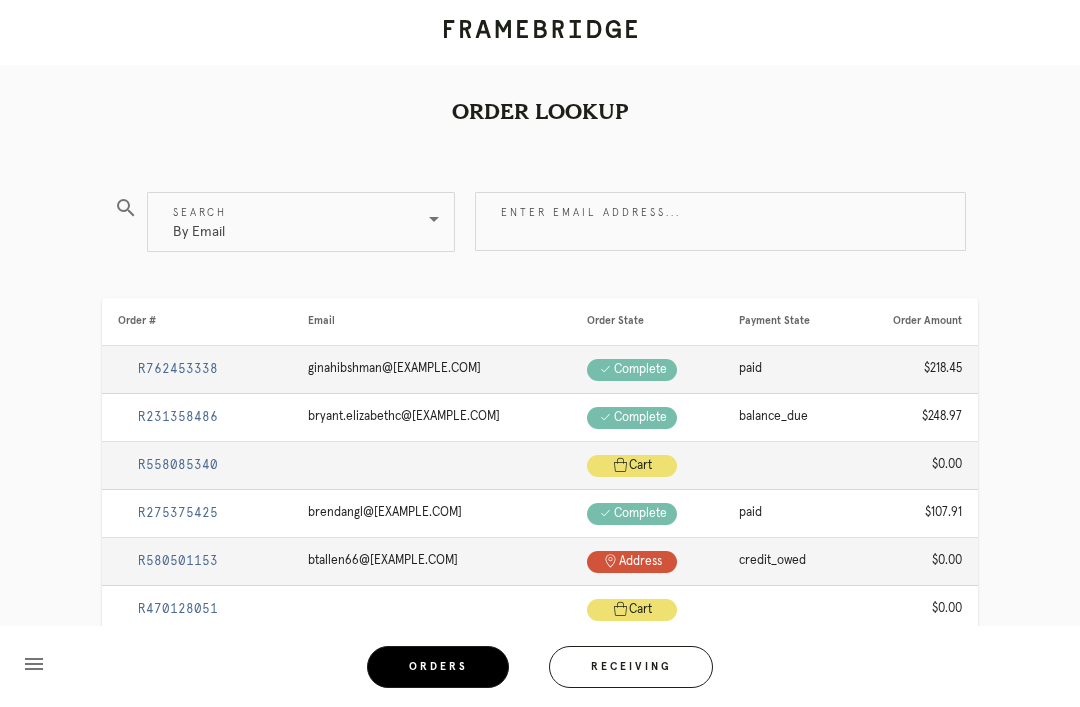 click on "Enter email address..." at bounding box center [720, 221] 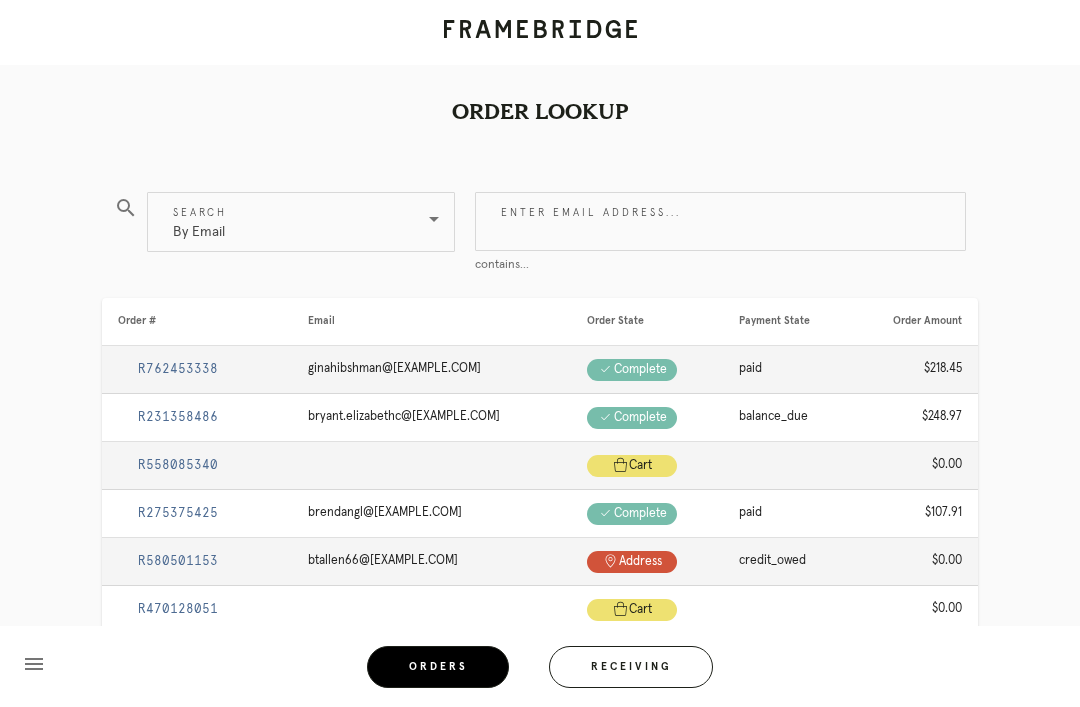 click on "Enter email address..." at bounding box center (720, 221) 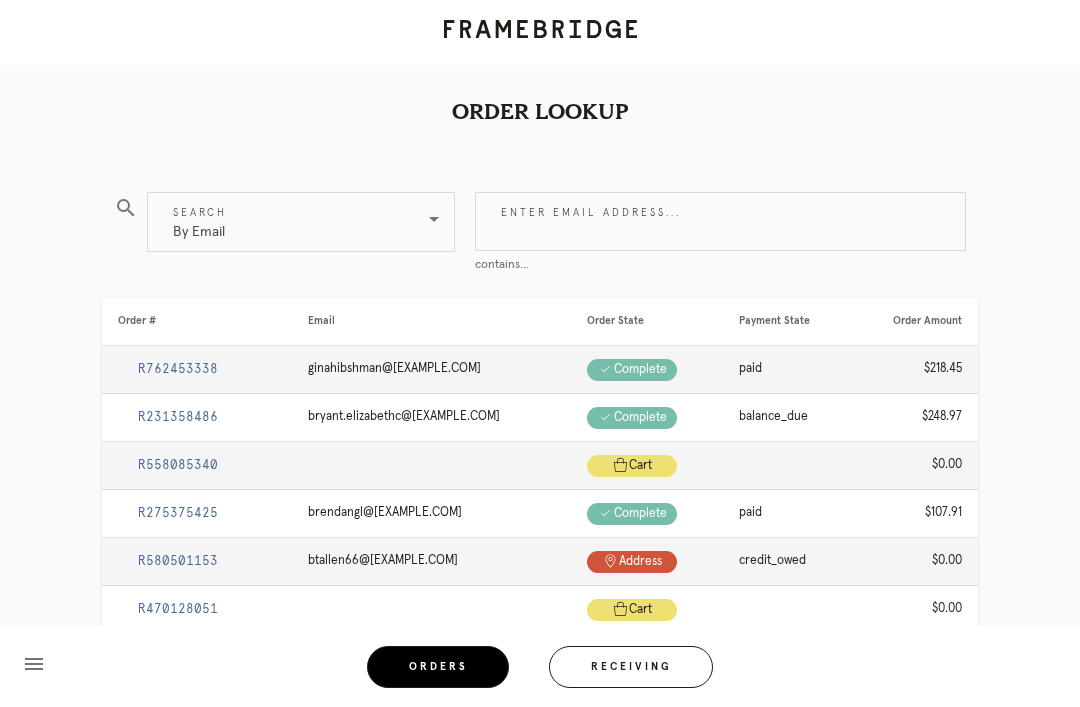 paste on "Caroline_nonna@hotmail.com" 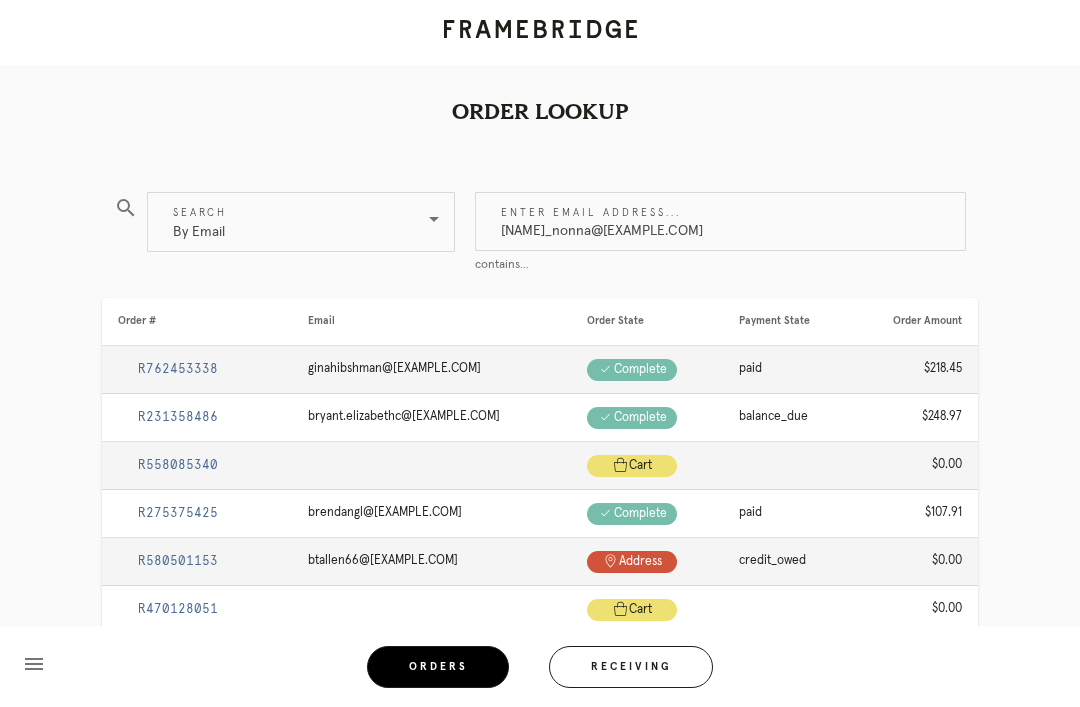 type on "Caroline_nonna@hotmail.com" 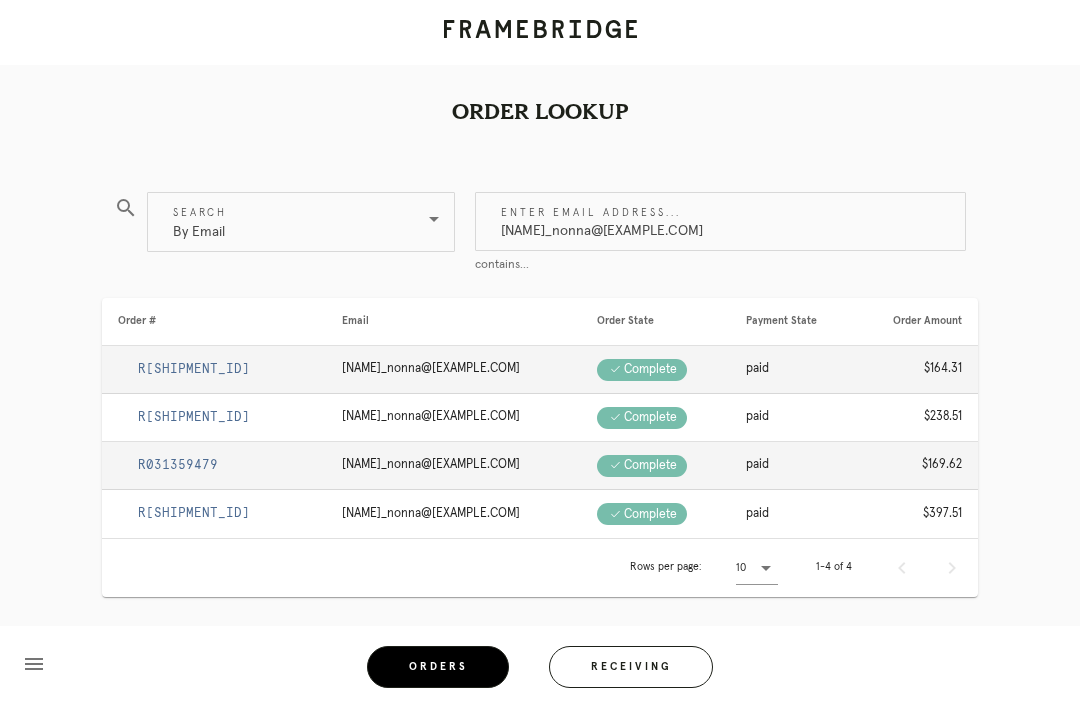 click on "R031359479" at bounding box center [178, 465] 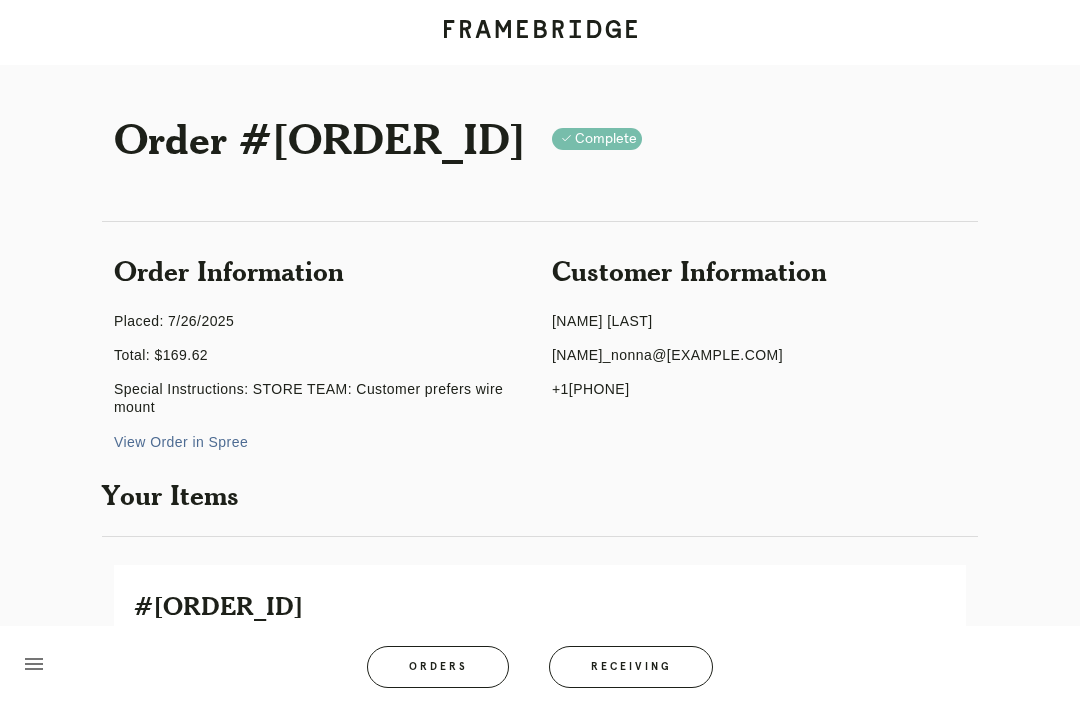 scroll, scrollTop: 132, scrollLeft: 0, axis: vertical 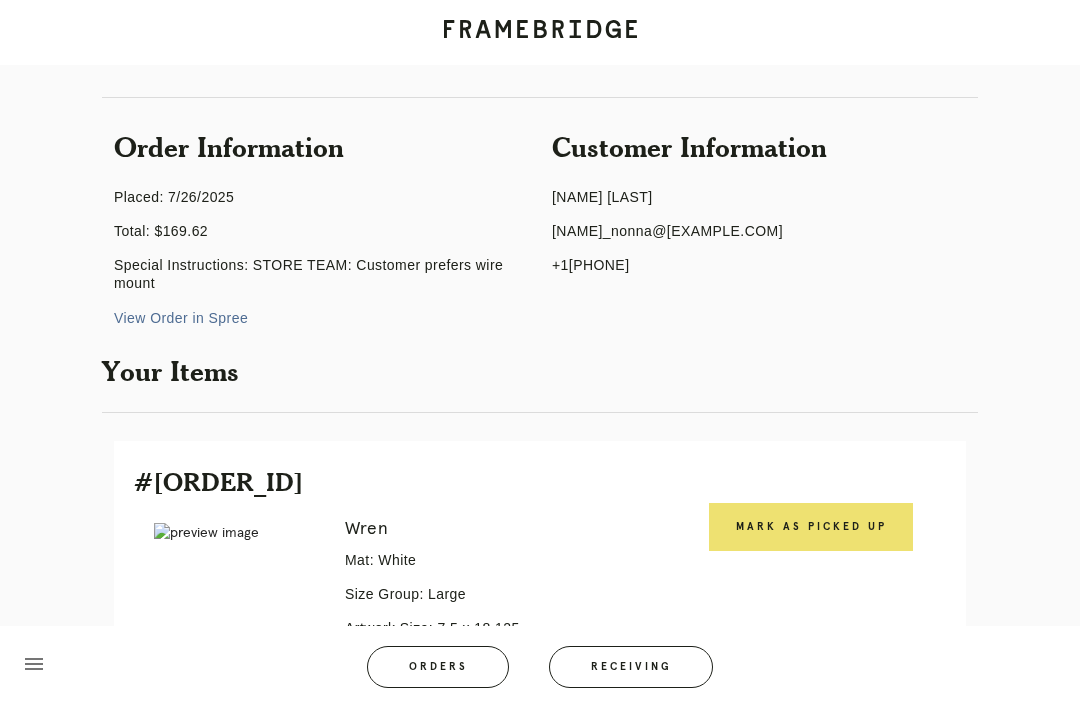 click on "Mark as Picked Up" at bounding box center (811, 527) 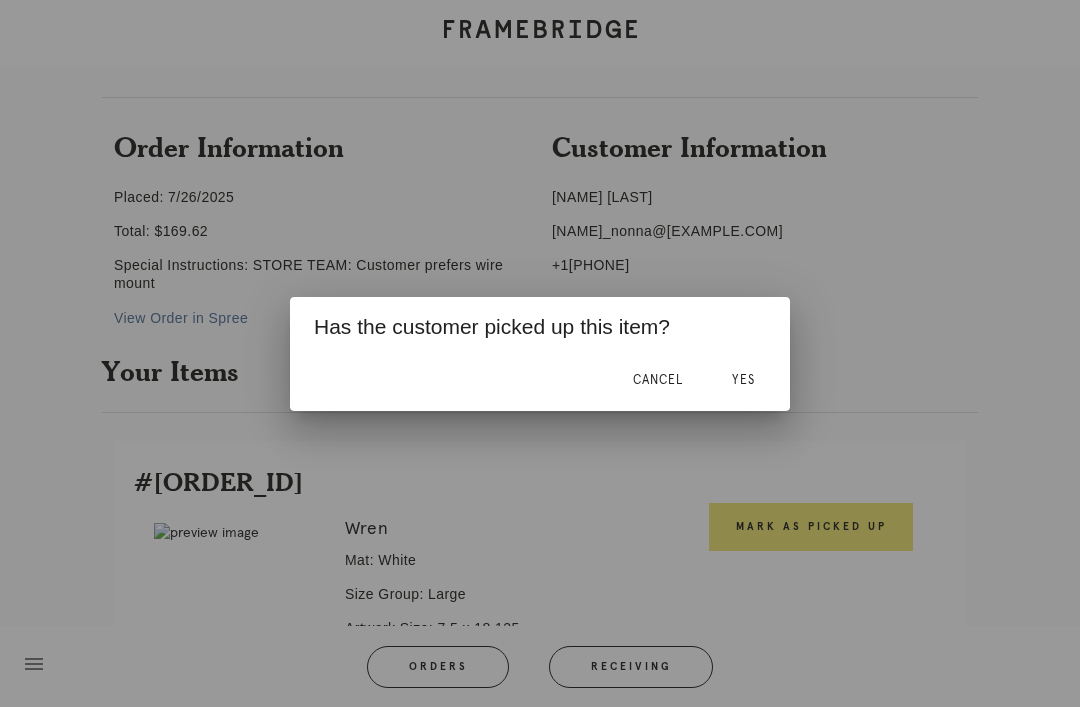 click on "Yes" at bounding box center (743, 381) 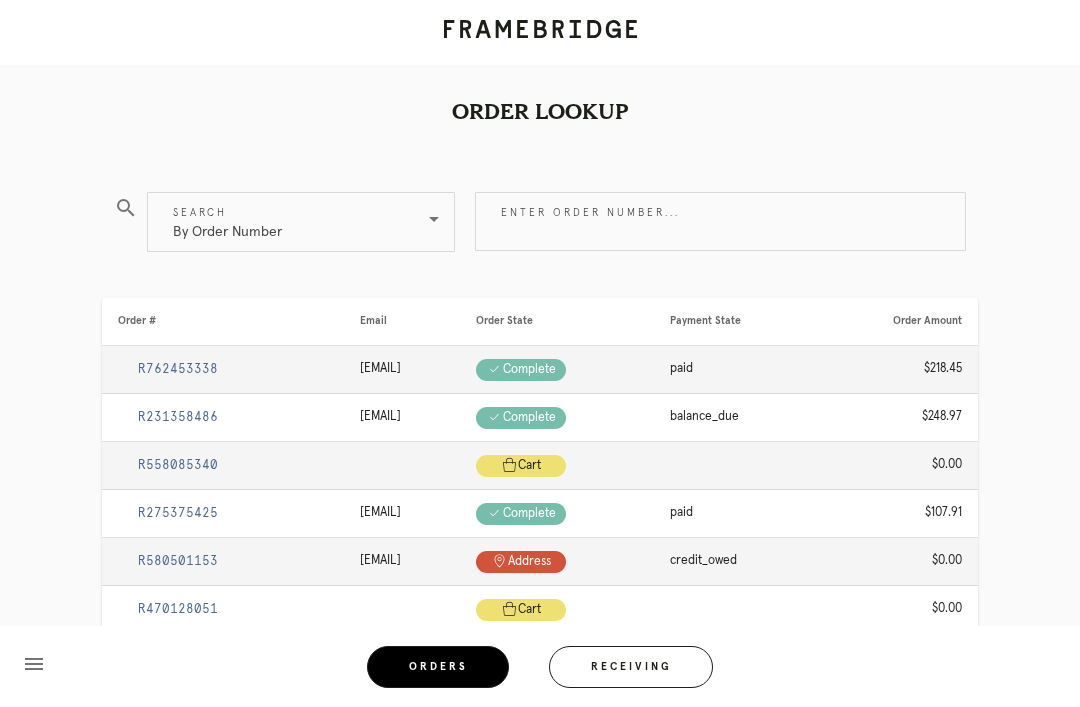 scroll, scrollTop: 0, scrollLeft: 0, axis: both 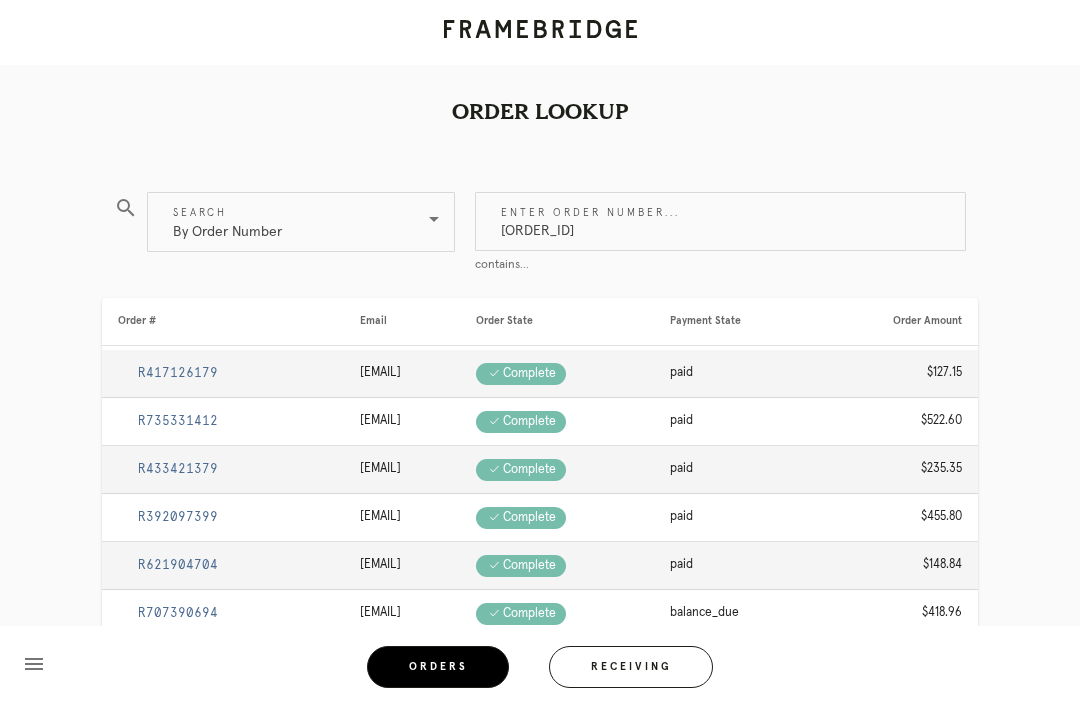 type on "[ORDER_ID]" 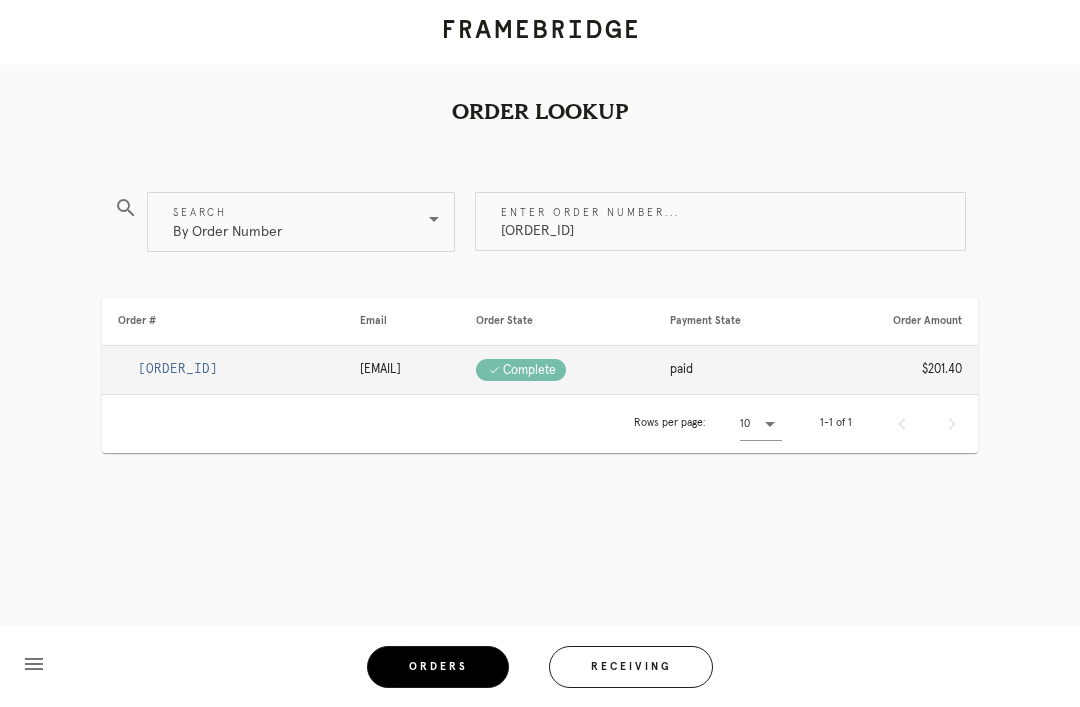 click on "[ORDER_ID]" at bounding box center [178, 369] 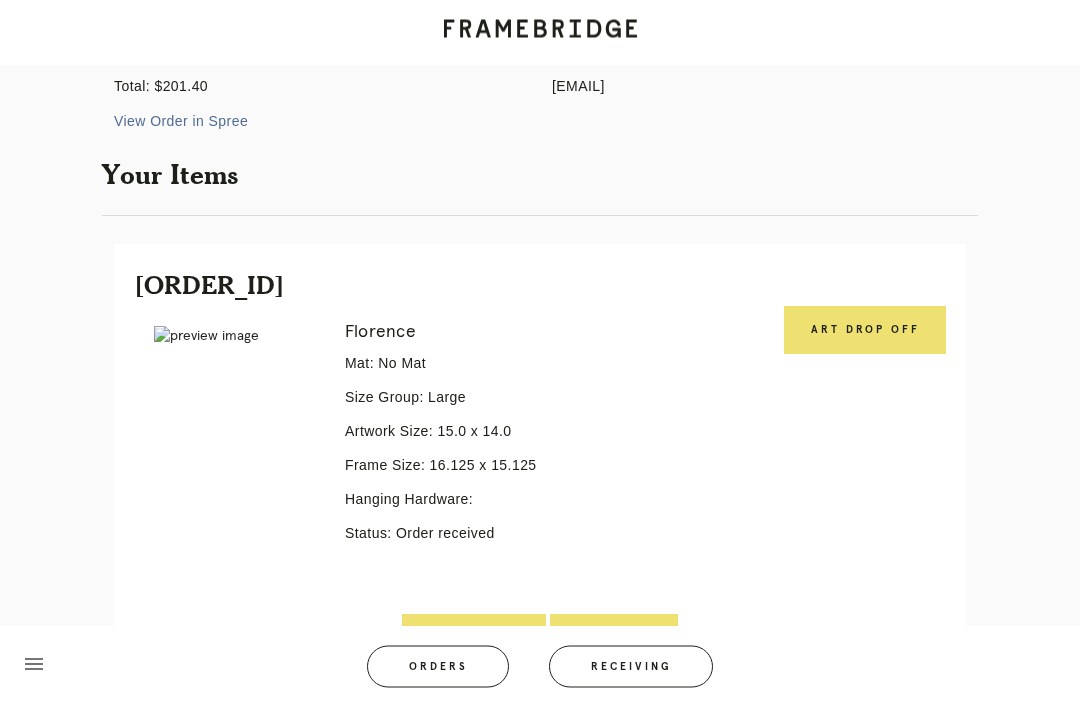 scroll, scrollTop: 313, scrollLeft: 0, axis: vertical 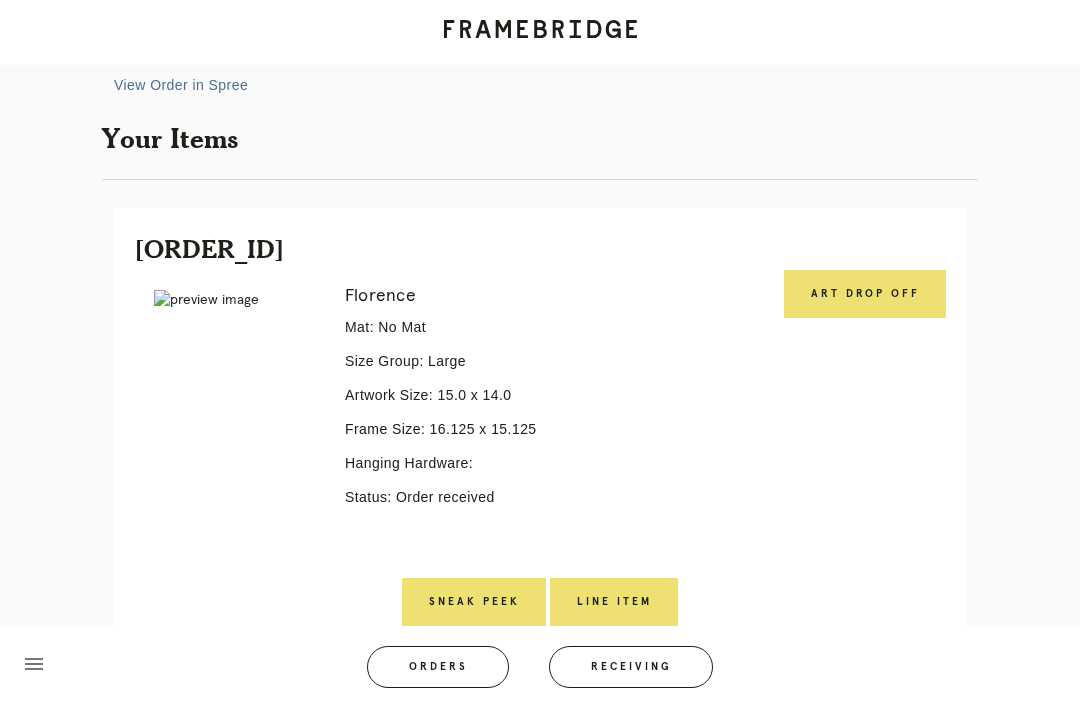 click on "Art drop off" at bounding box center (865, 294) 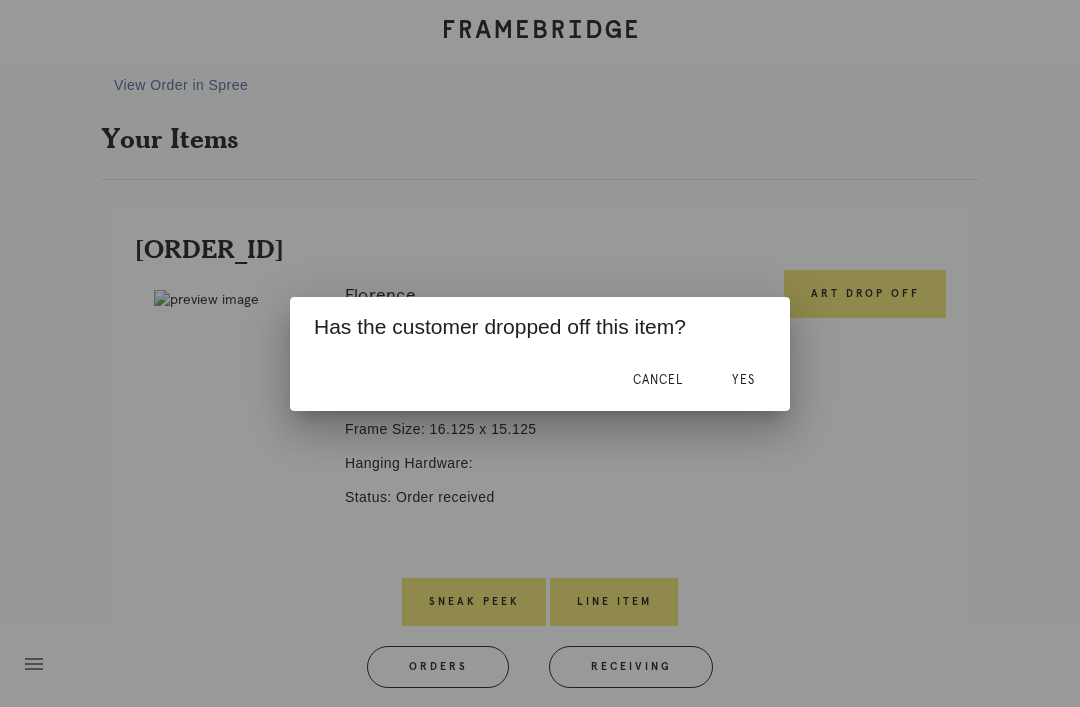 click on "Yes" at bounding box center [743, 380] 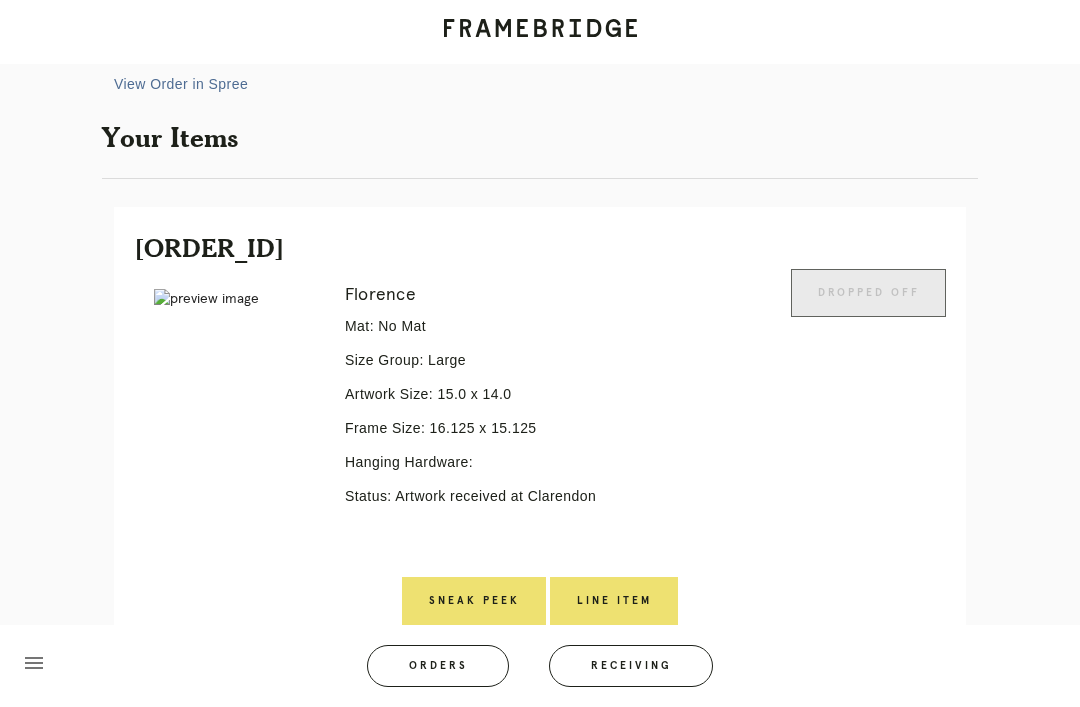 click on "Line Item" at bounding box center (614, 602) 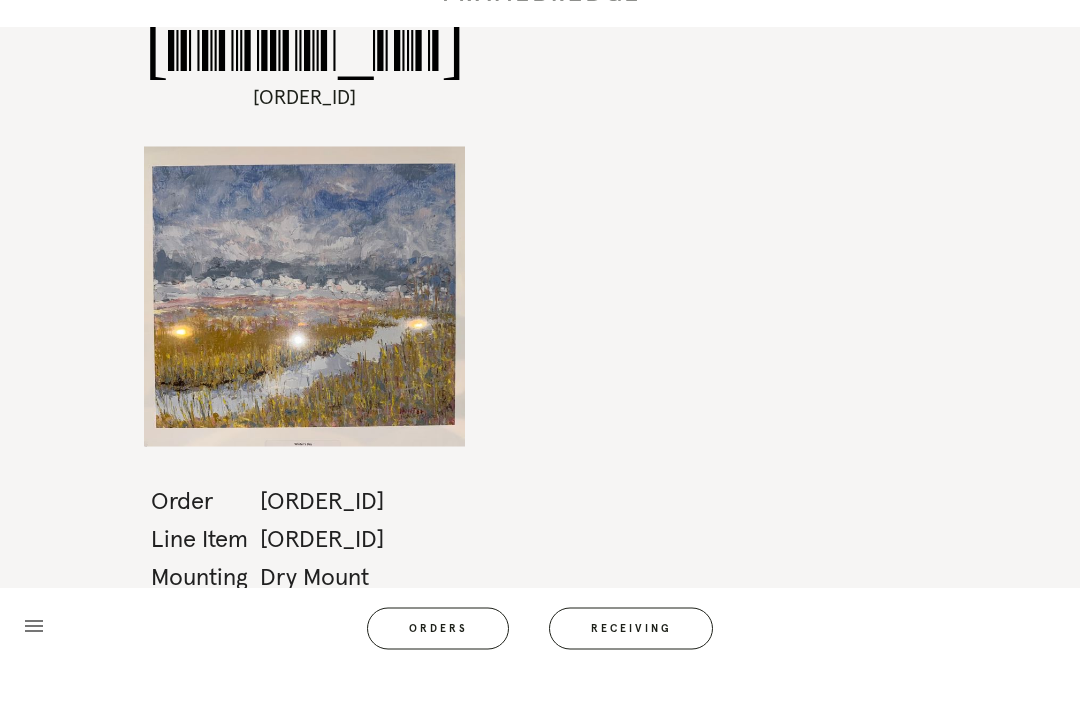 scroll, scrollTop: 0, scrollLeft: 0, axis: both 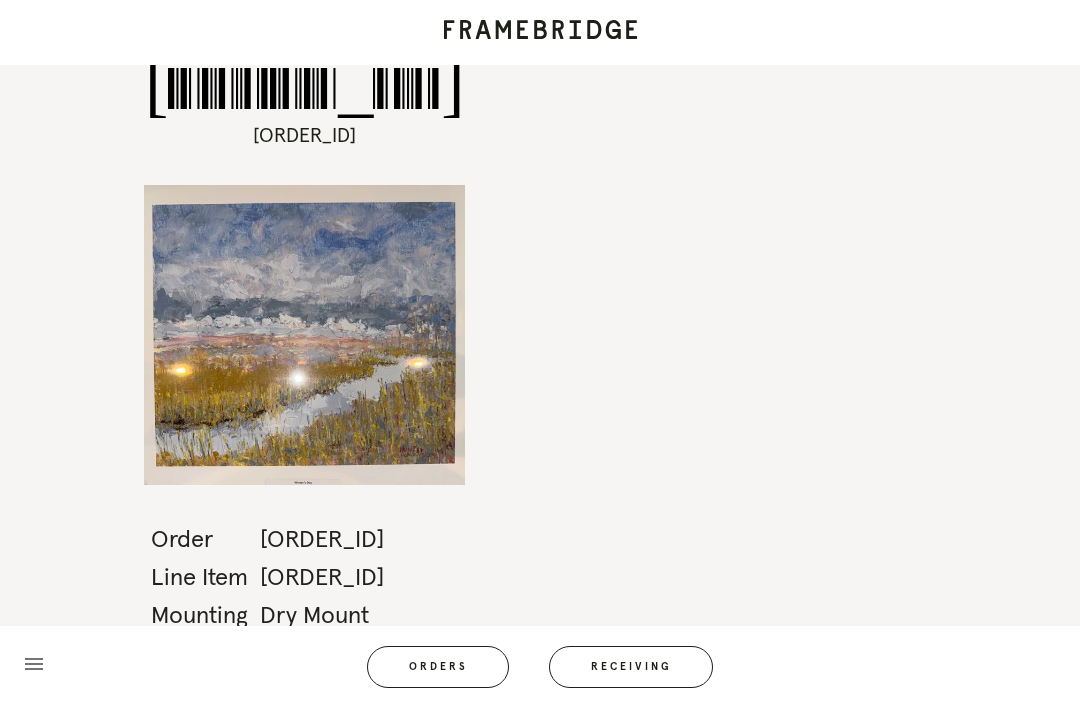 click on "Orders" at bounding box center [438, 667] 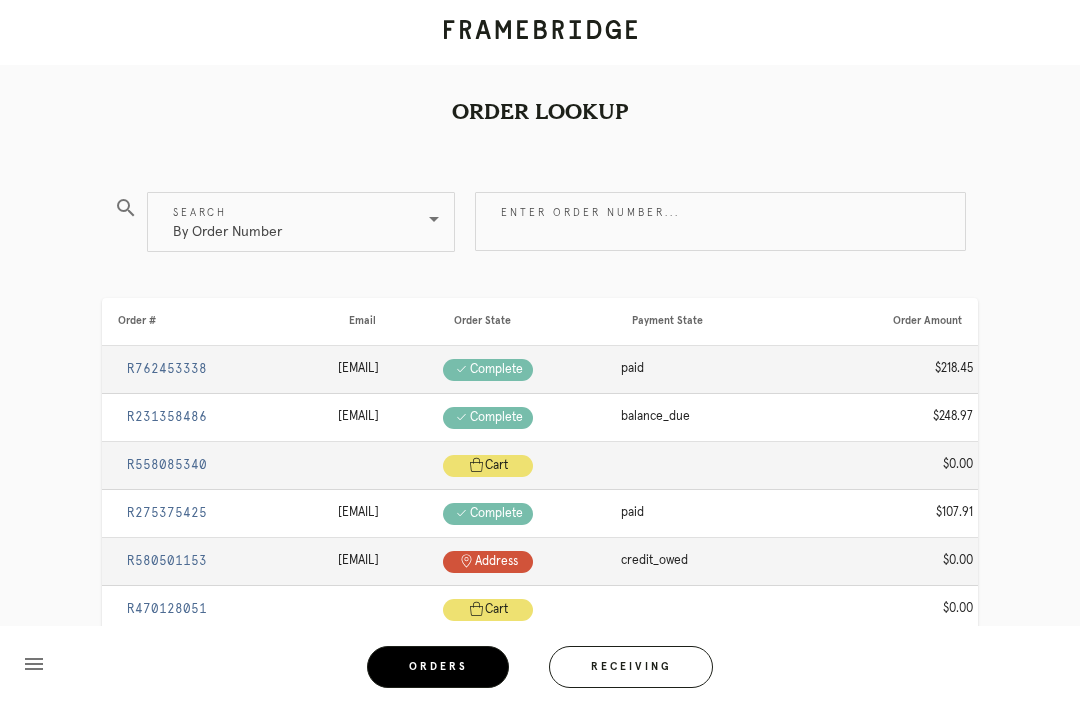 scroll, scrollTop: 0, scrollLeft: 0, axis: both 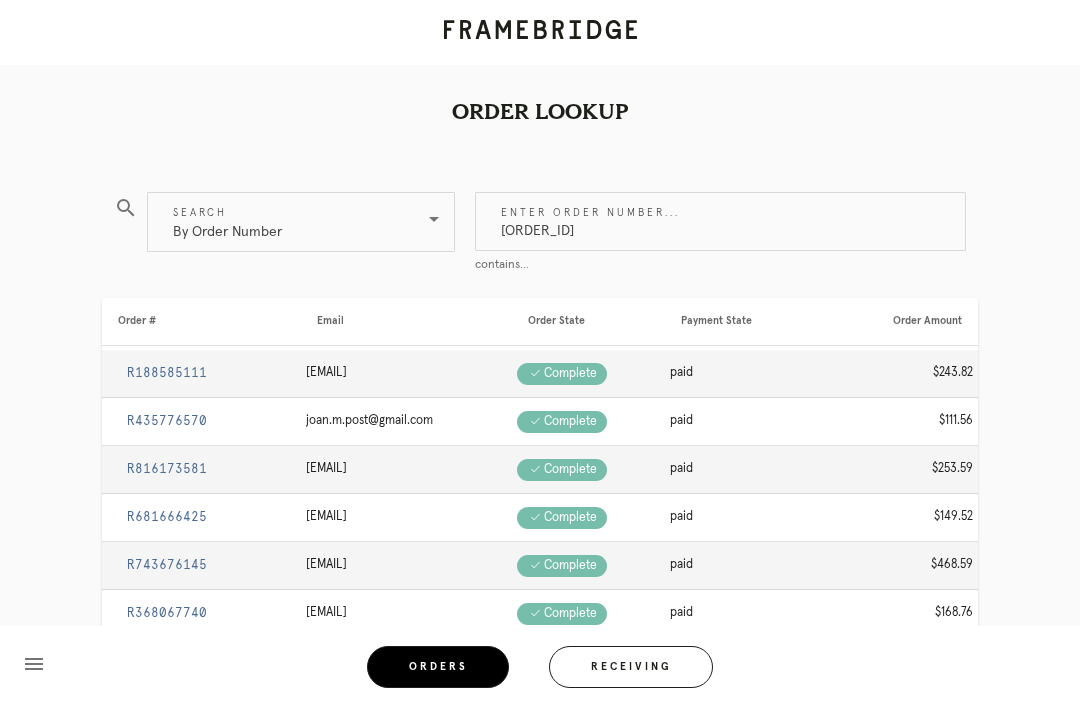 type on "[ORDER_ID]" 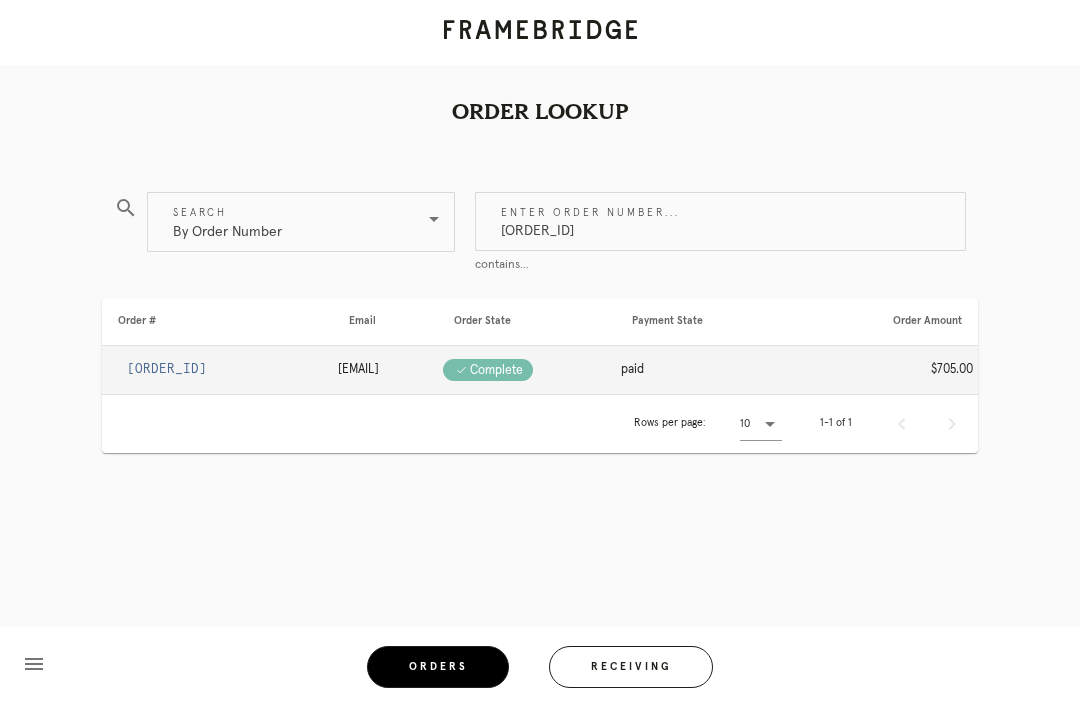 click on "[ORDER_ID]" at bounding box center [167, 369] 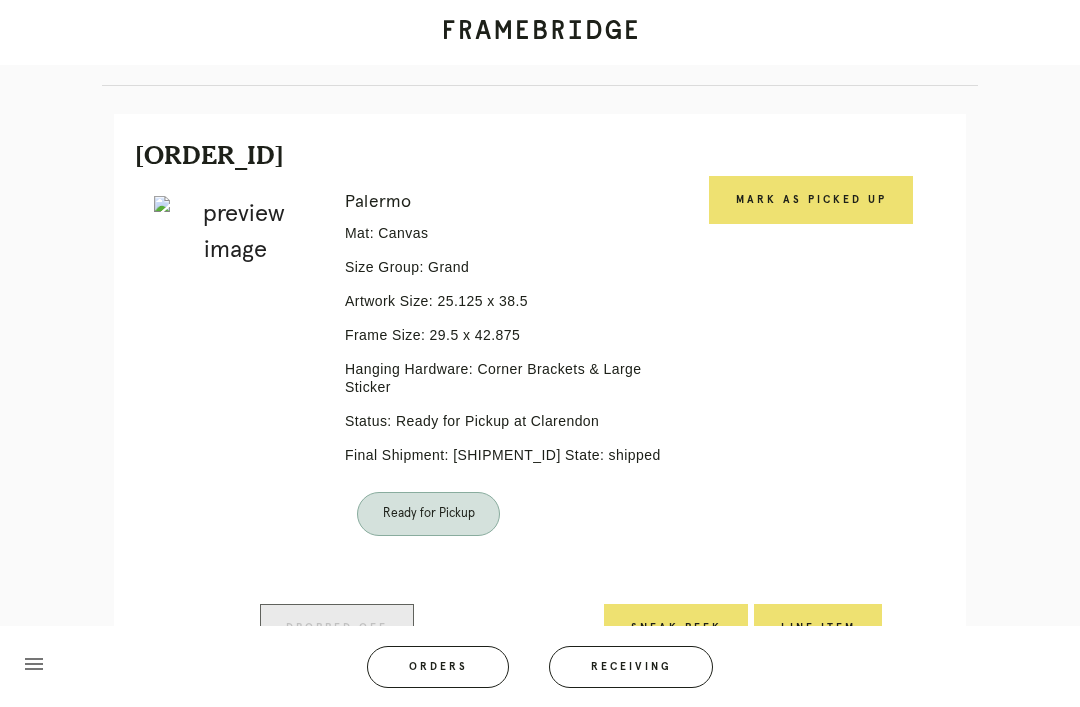 scroll, scrollTop: 422, scrollLeft: 0, axis: vertical 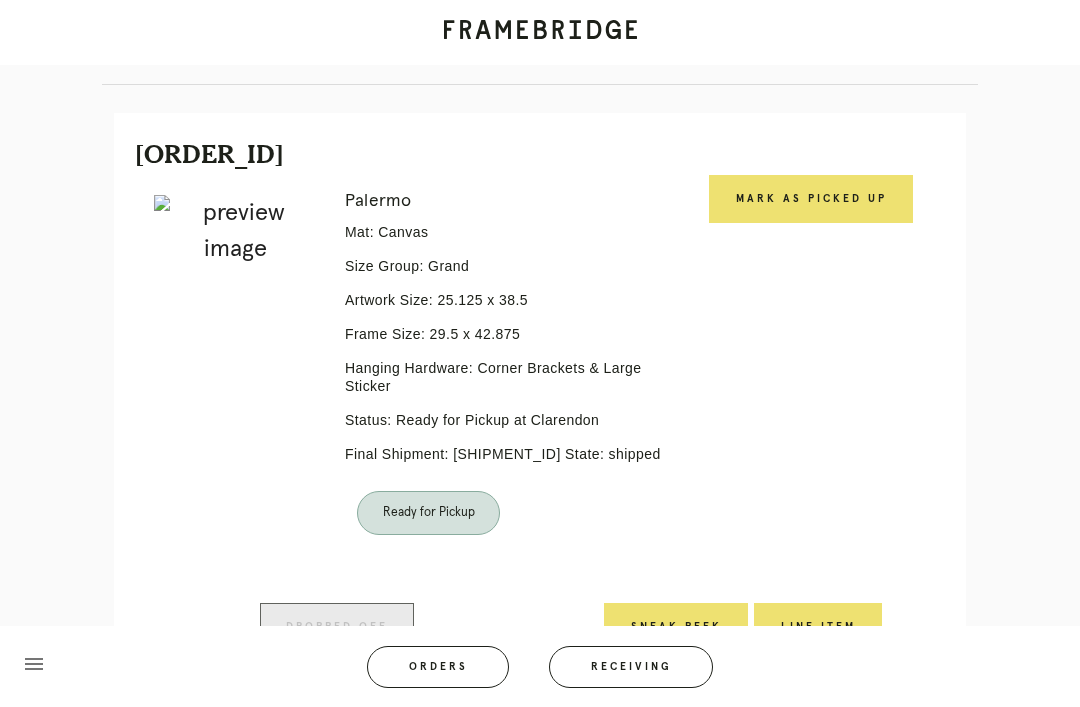 click on "Mark as Picked Up" at bounding box center (811, 199) 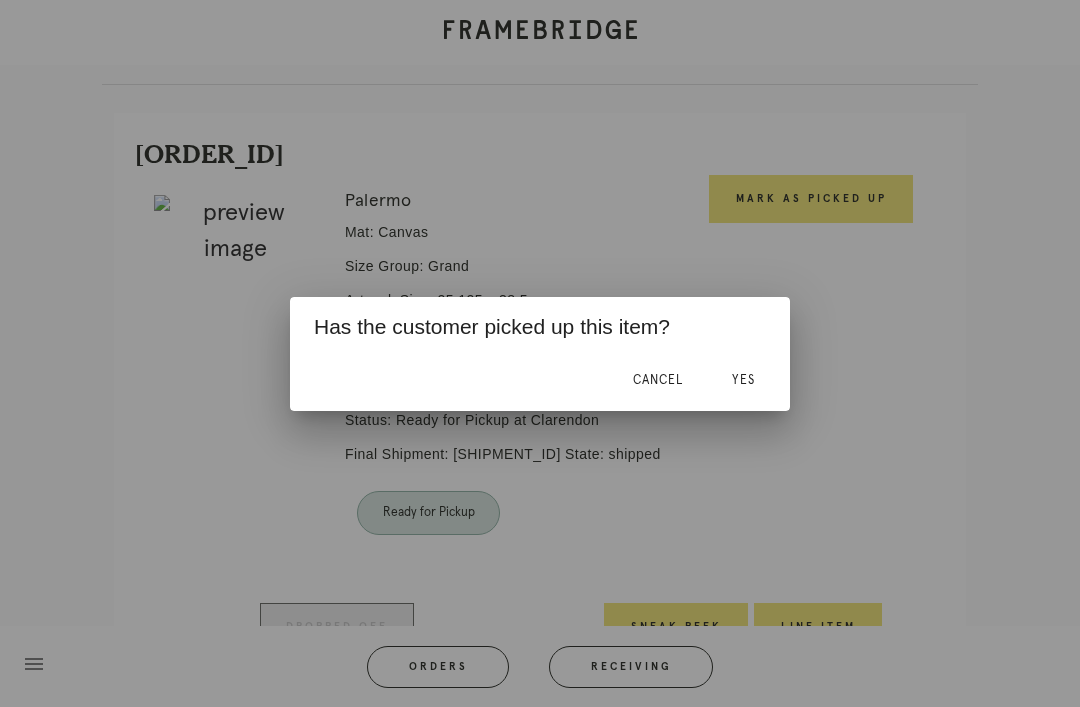 click on "Yes" at bounding box center (743, 380) 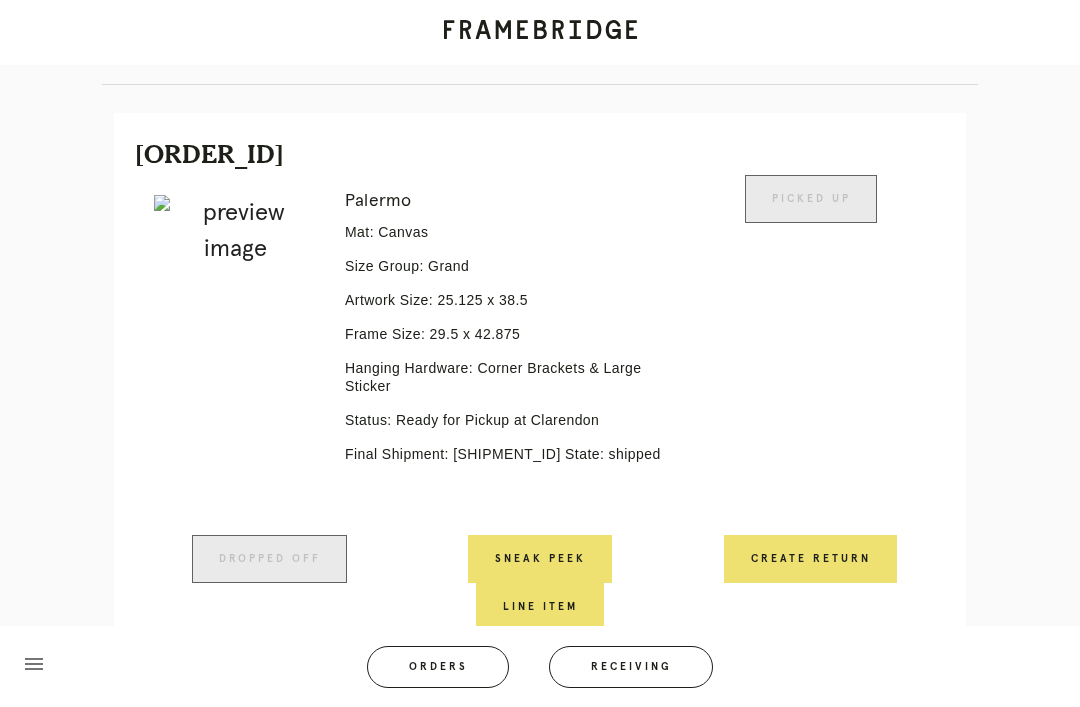 click on "Orders" at bounding box center (438, 667) 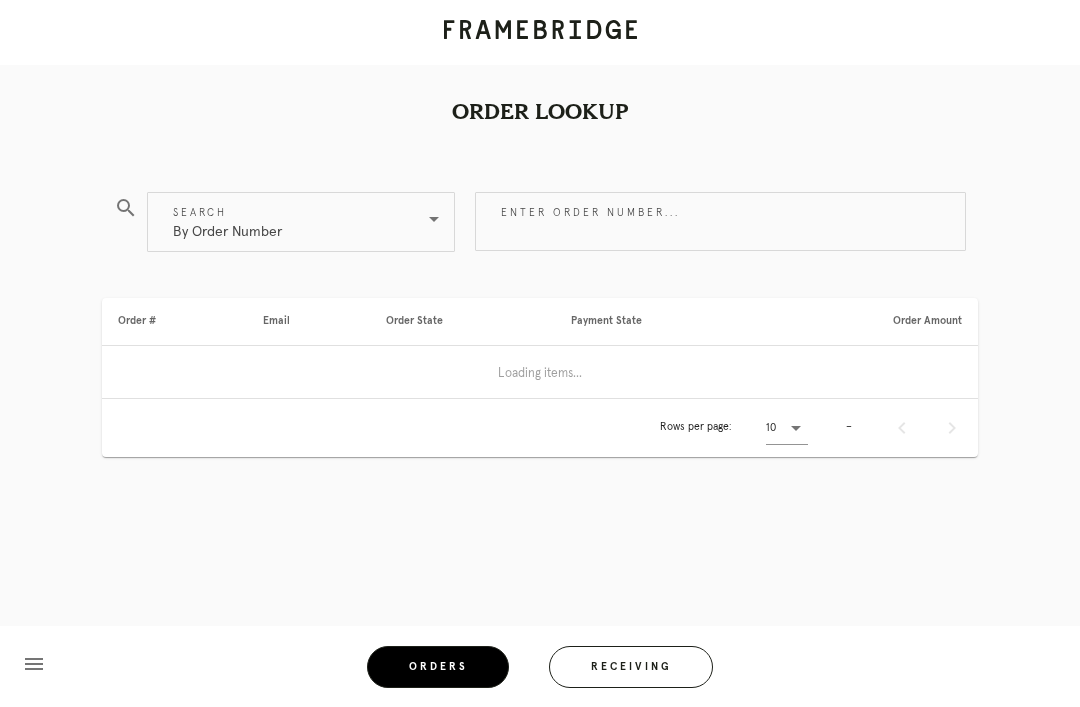 click on "Enter order number..." at bounding box center [720, 221] 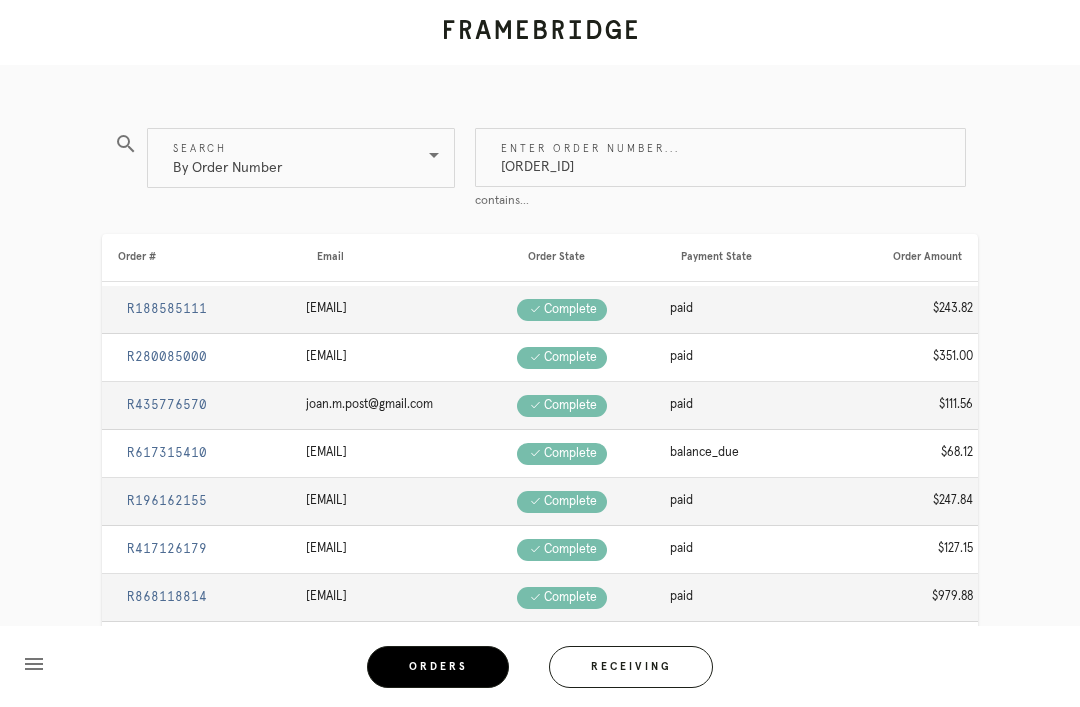 type on "[ORDER_ID]" 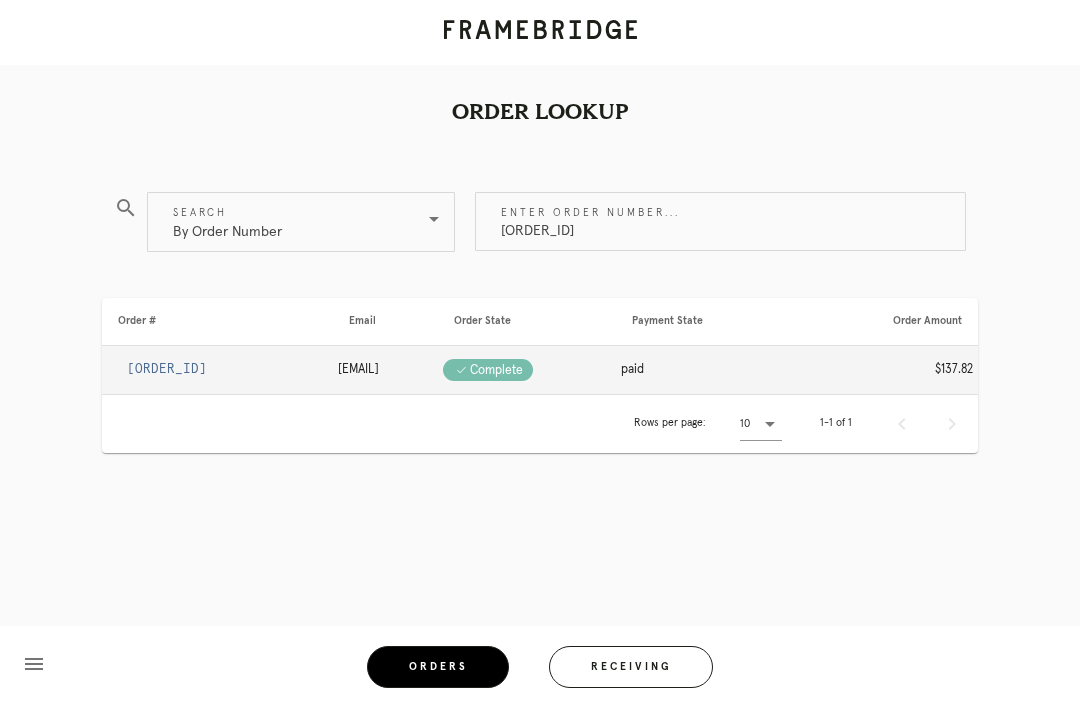 click on "[ORDER_ID]" at bounding box center (167, 369) 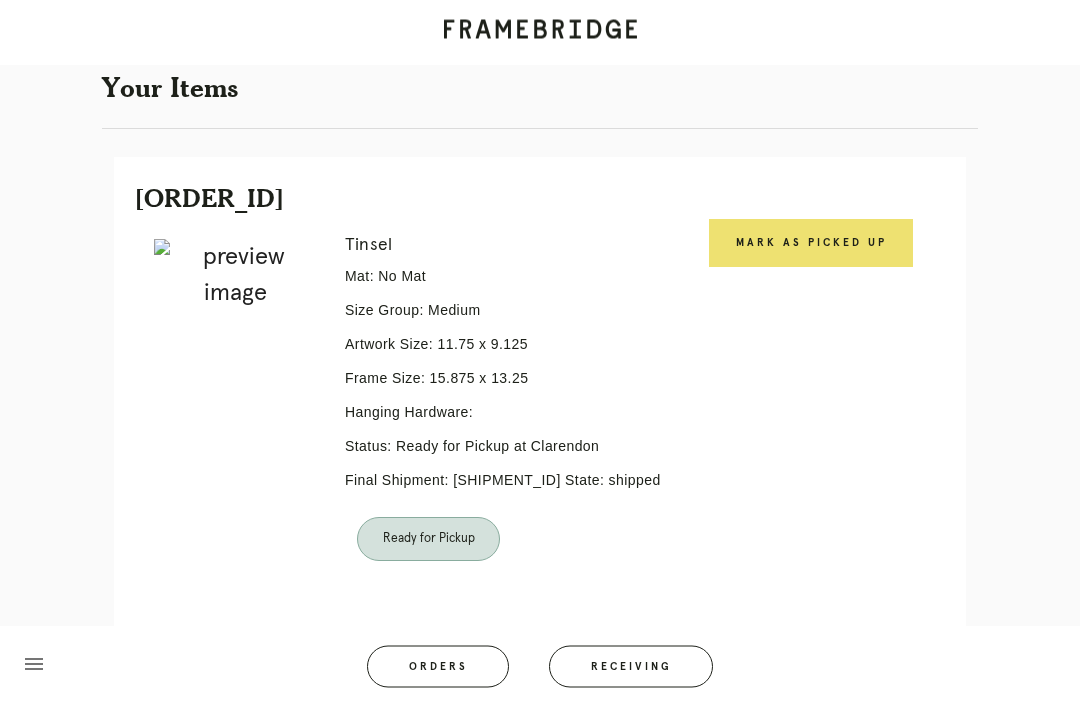 scroll, scrollTop: 378, scrollLeft: 0, axis: vertical 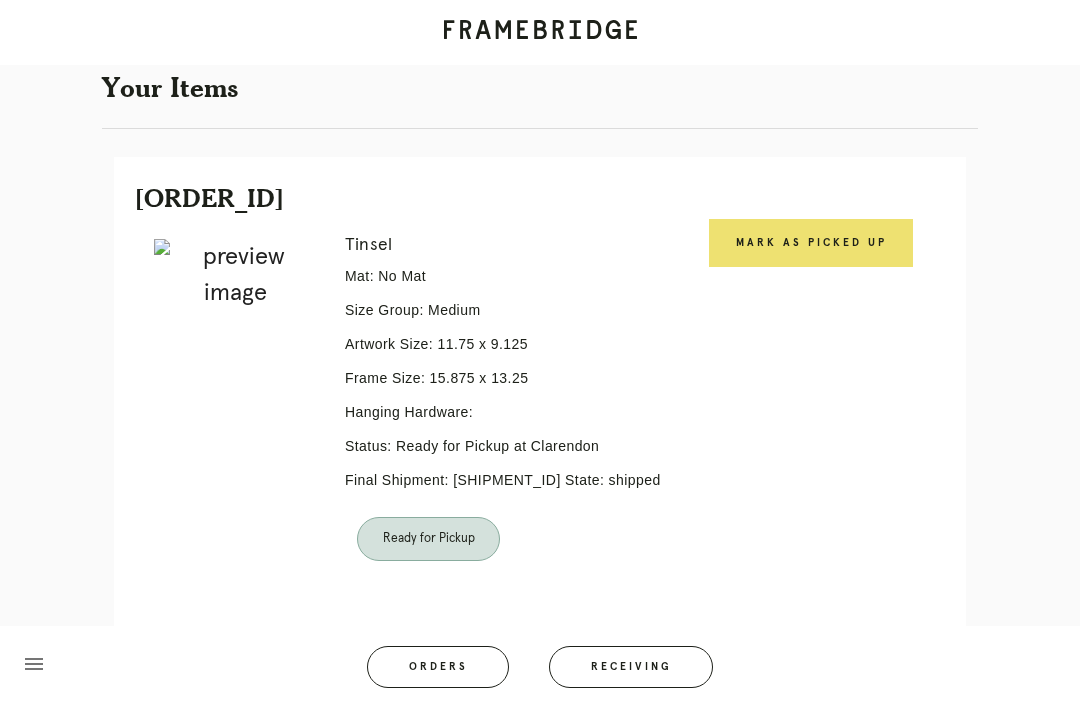 click on "Mark as Picked Up" at bounding box center [811, 243] 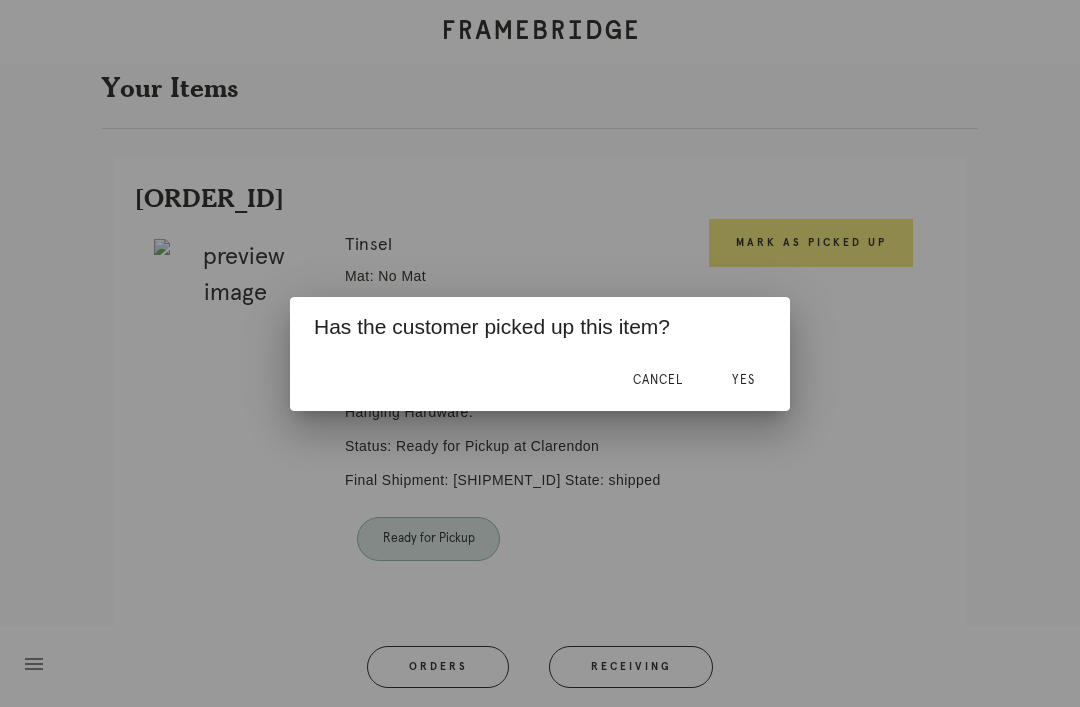 click on "Yes" at bounding box center (743, 381) 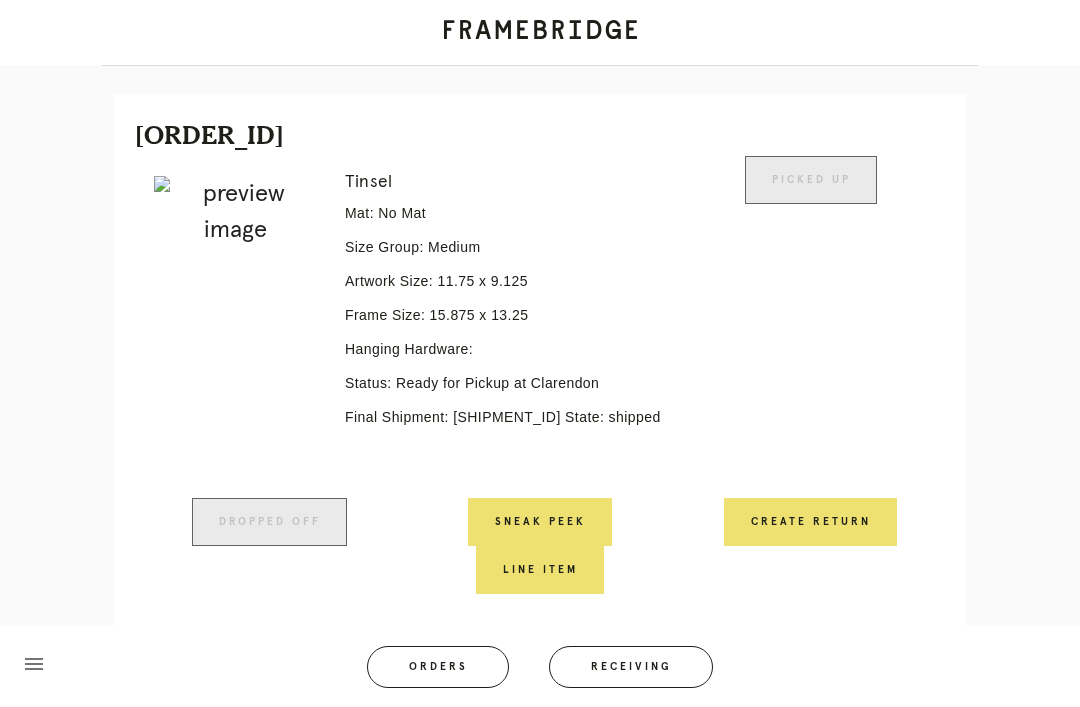 scroll, scrollTop: 442, scrollLeft: 0, axis: vertical 